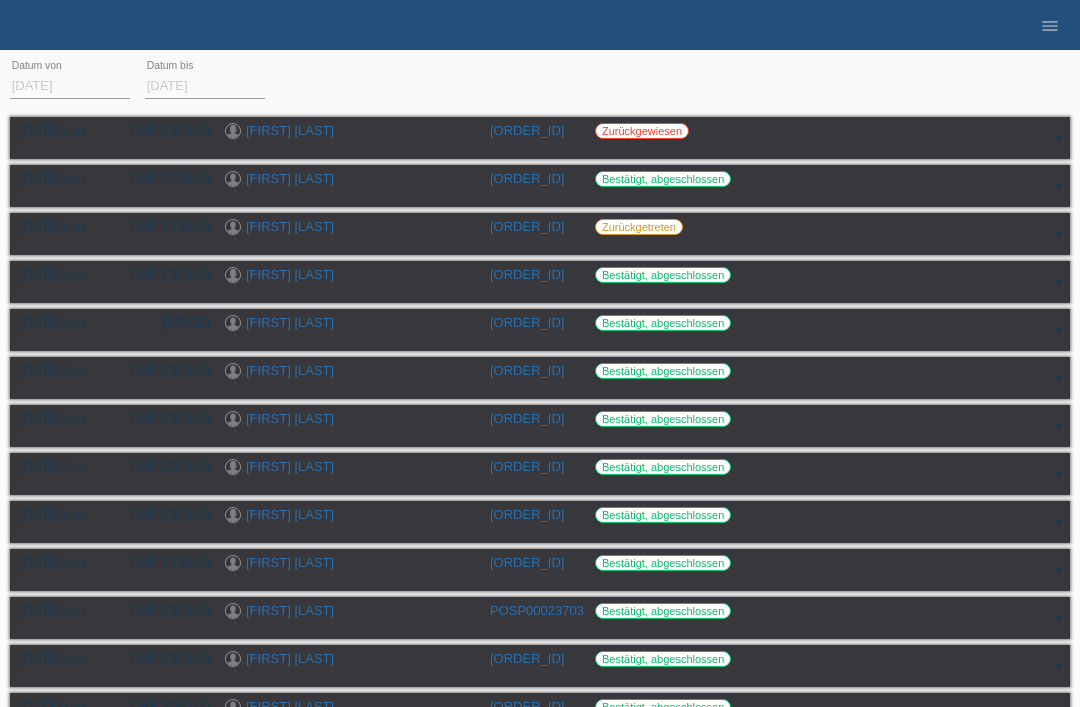 scroll, scrollTop: 0, scrollLeft: 0, axis: both 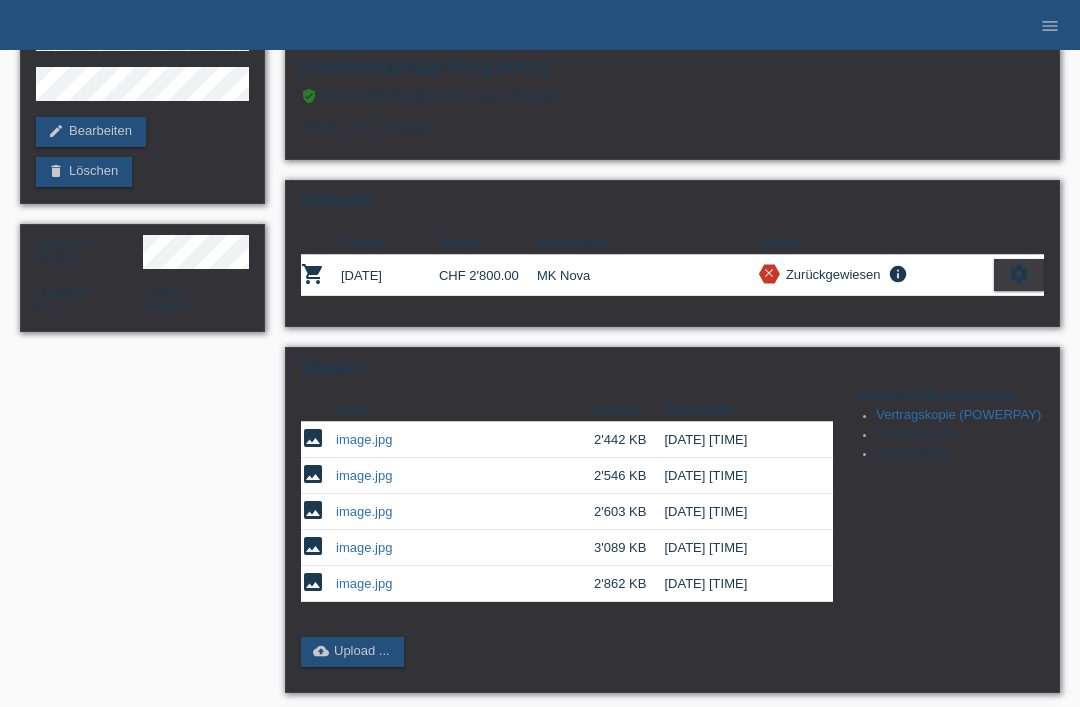 click on "image.jpg" at bounding box center (364, 547) 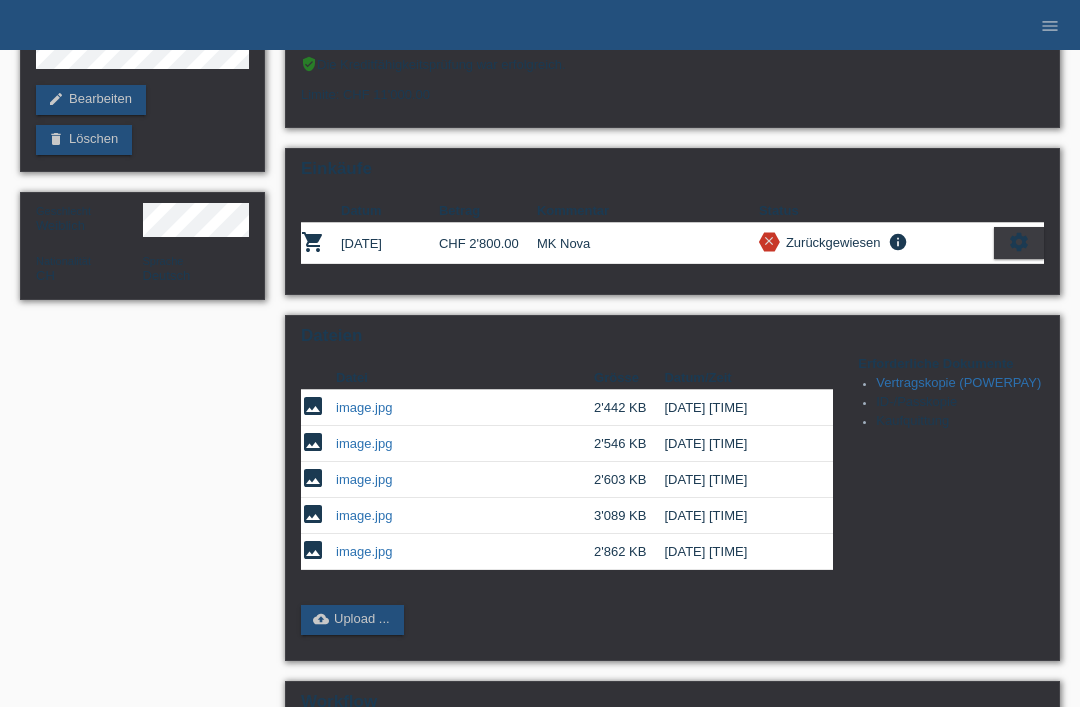 click on "image.jpg" at bounding box center (364, 515) 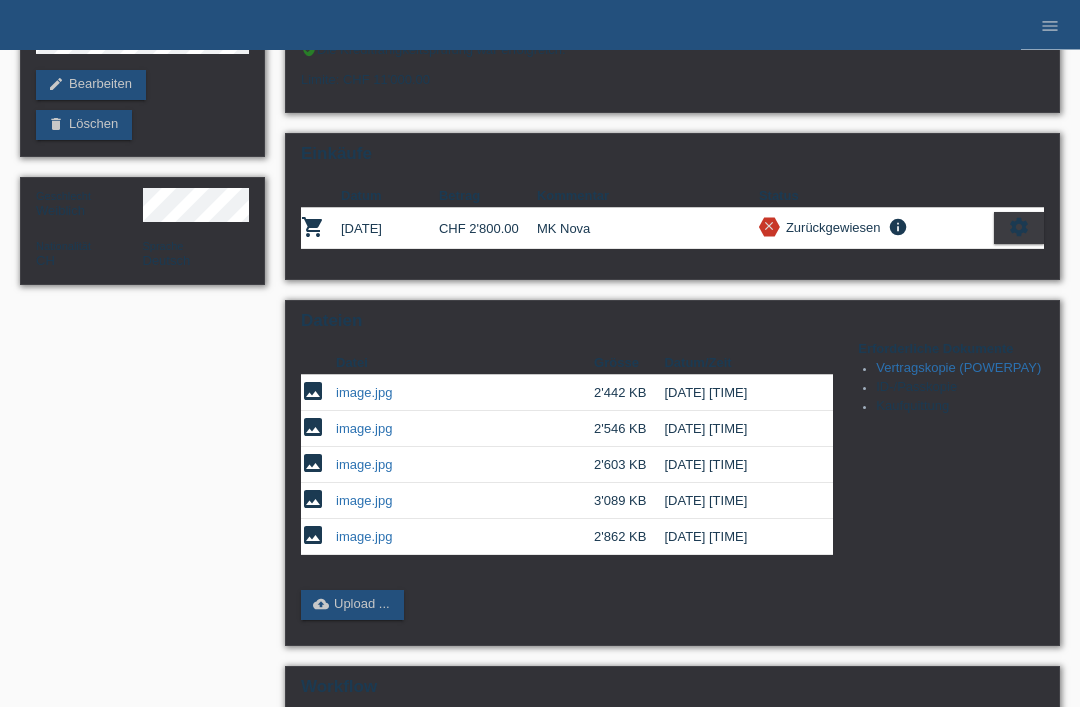 scroll, scrollTop: 224, scrollLeft: 0, axis: vertical 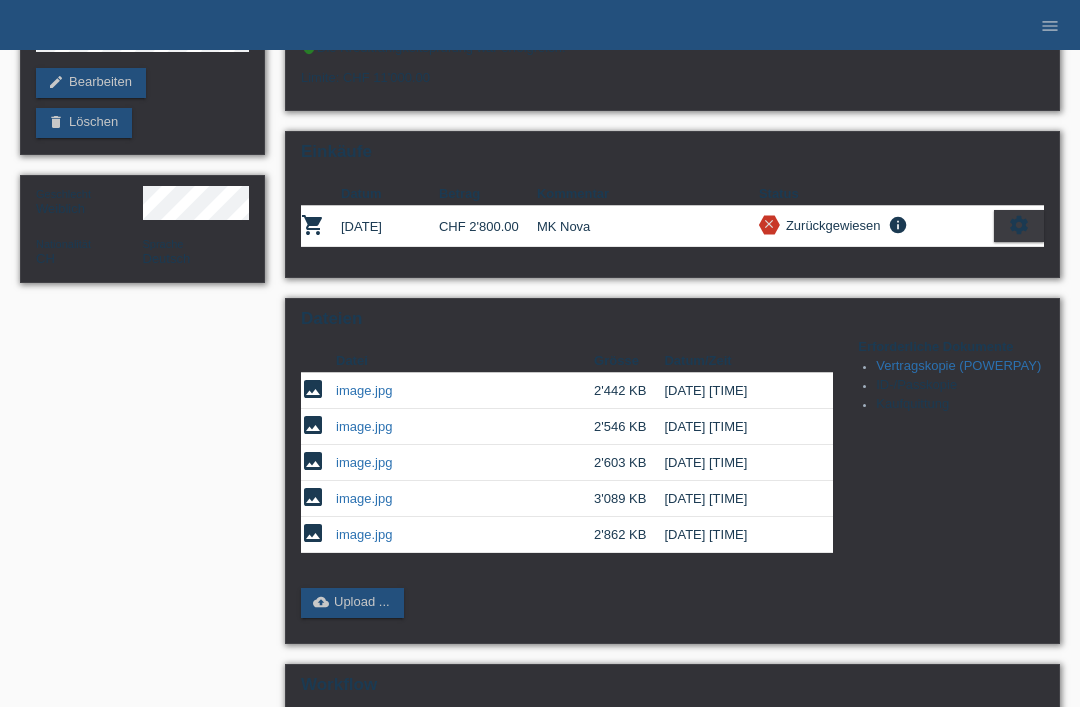 click on "image.jpg" at bounding box center [364, 534] 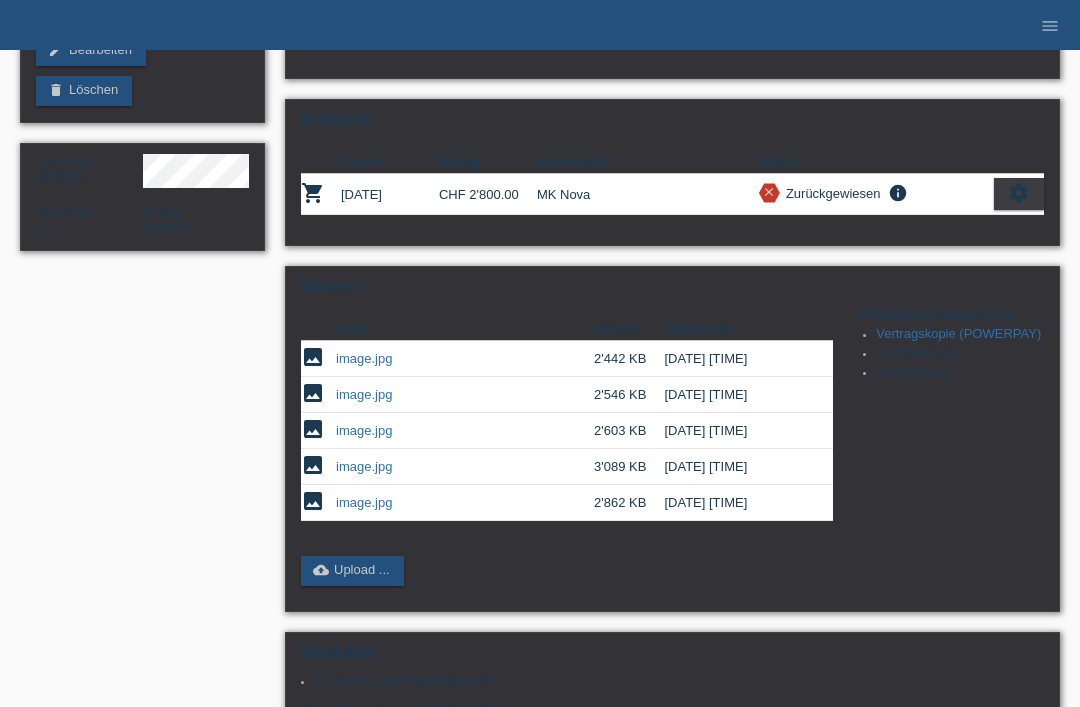 click on "image" at bounding box center [318, 359] 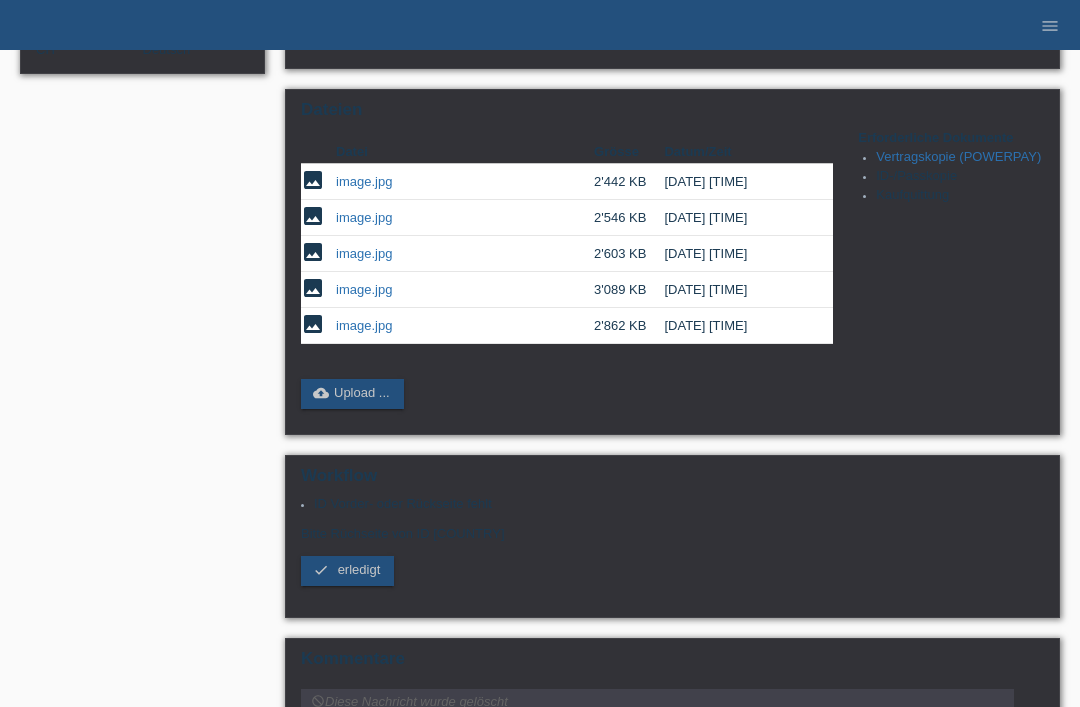 scroll, scrollTop: 436, scrollLeft: 0, axis: vertical 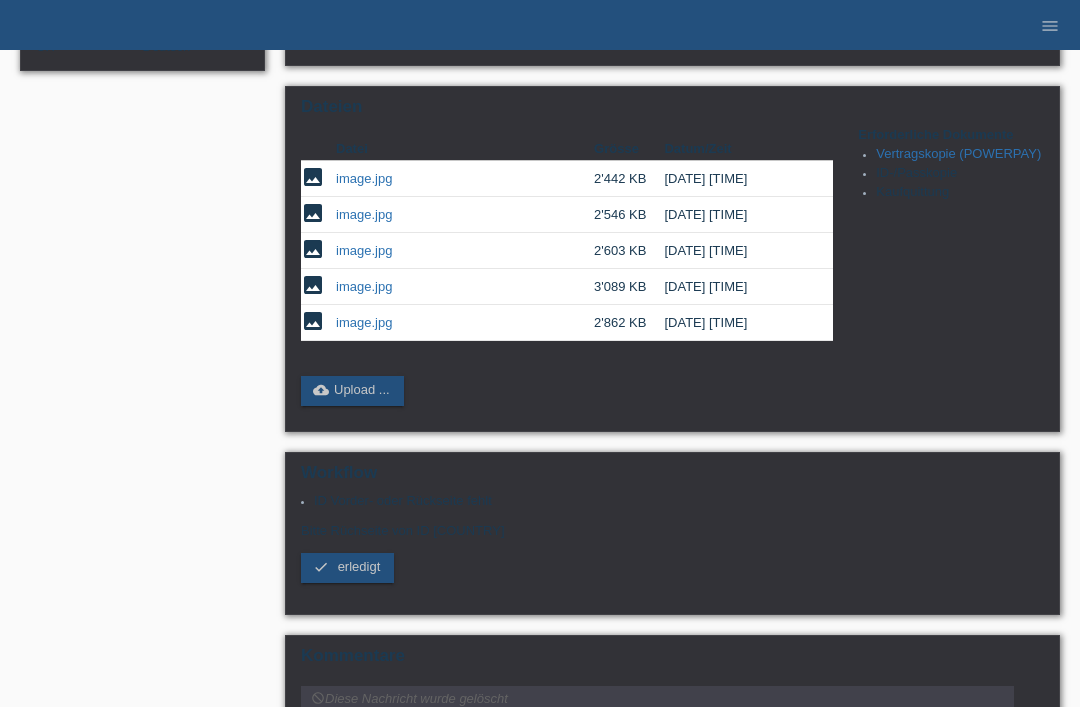 click on "cloud_upload" at bounding box center (321, 390) 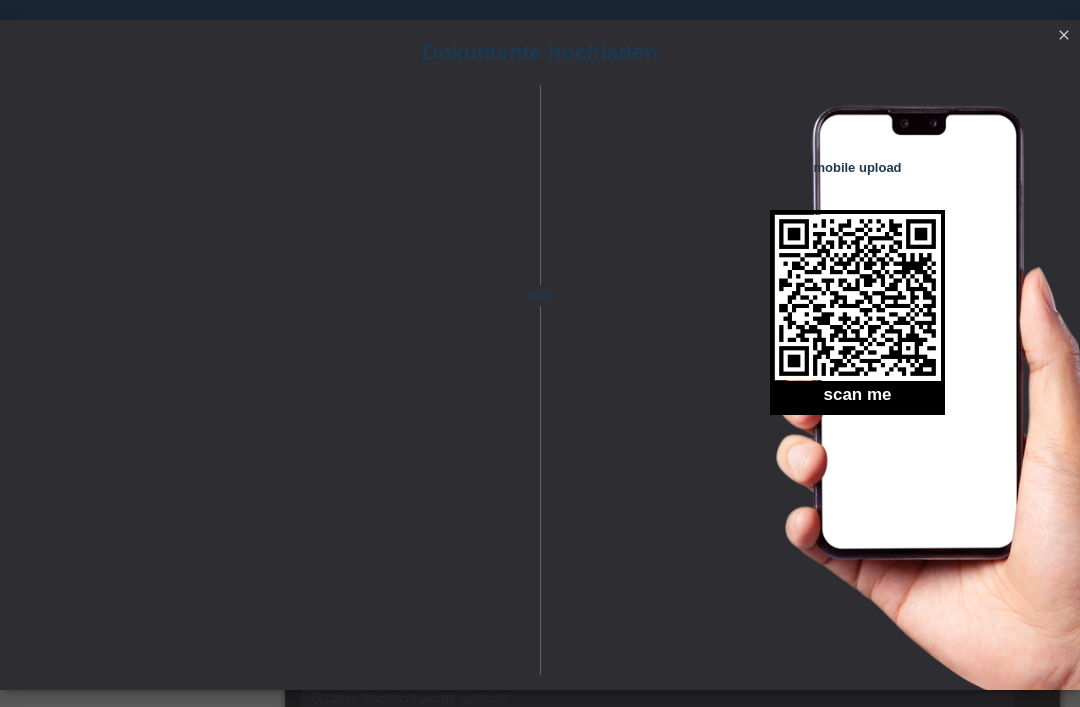click on "close" at bounding box center [1064, 36] 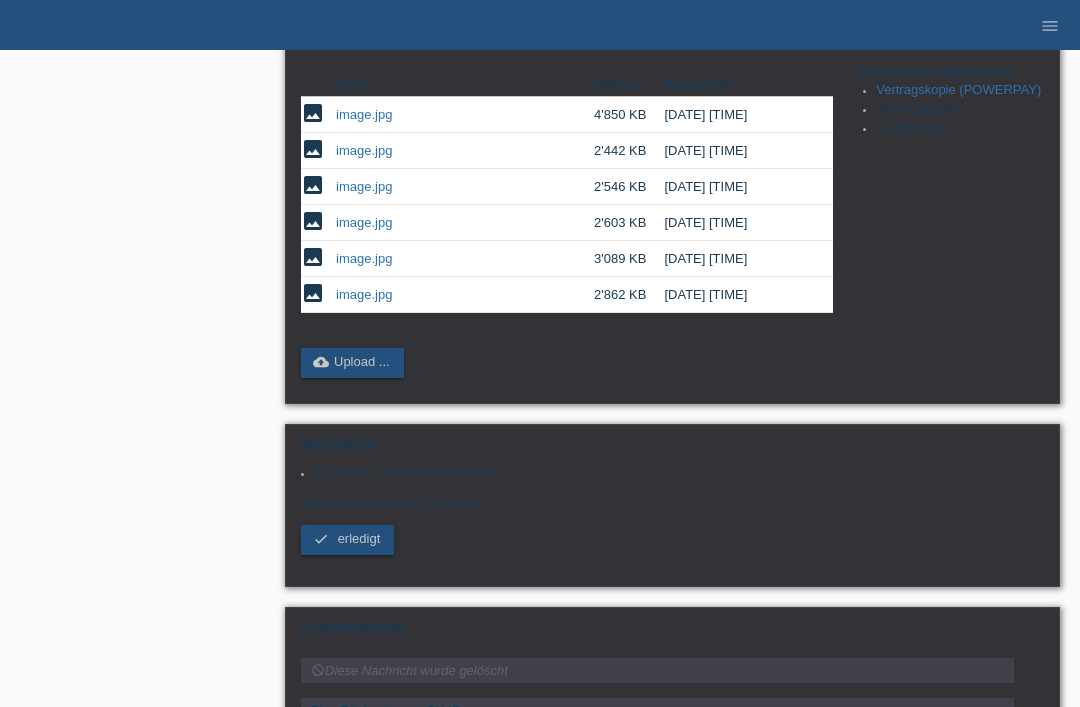 scroll, scrollTop: 517, scrollLeft: 0, axis: vertical 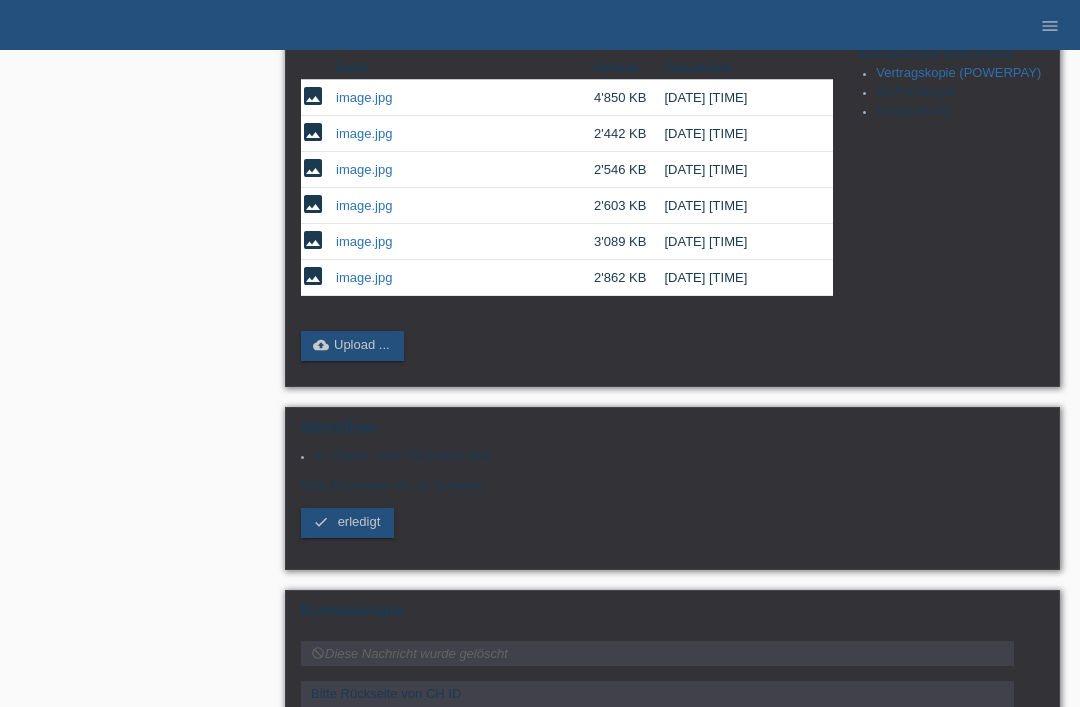 click on "erledigt" at bounding box center [359, 521] 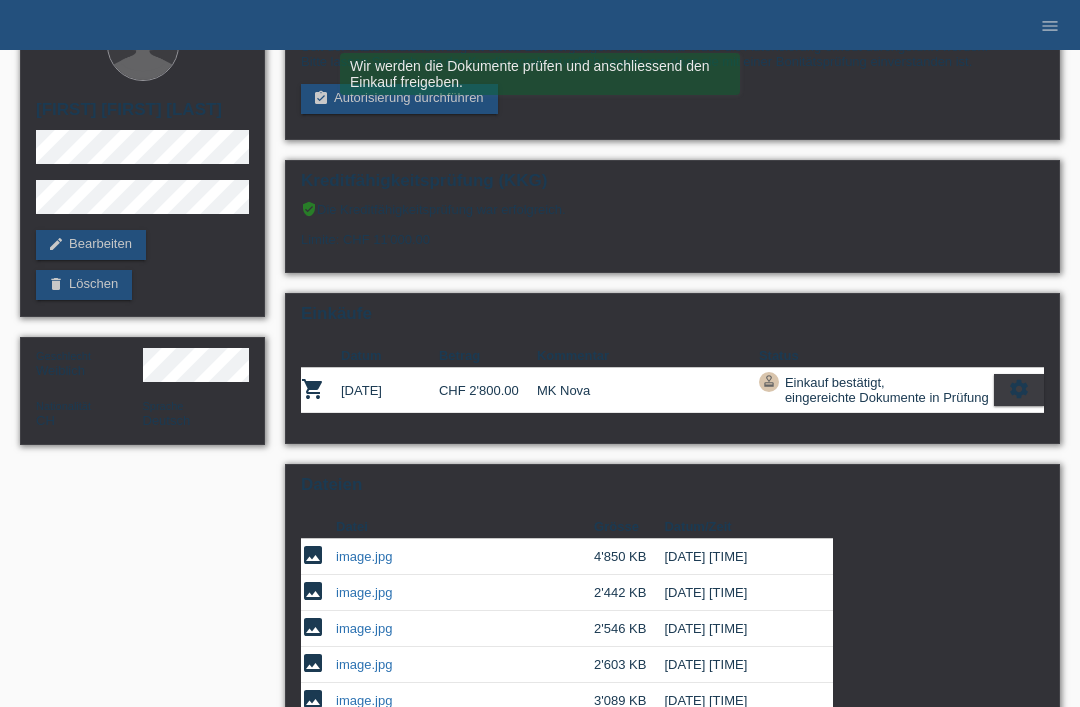 scroll, scrollTop: 0, scrollLeft: 0, axis: both 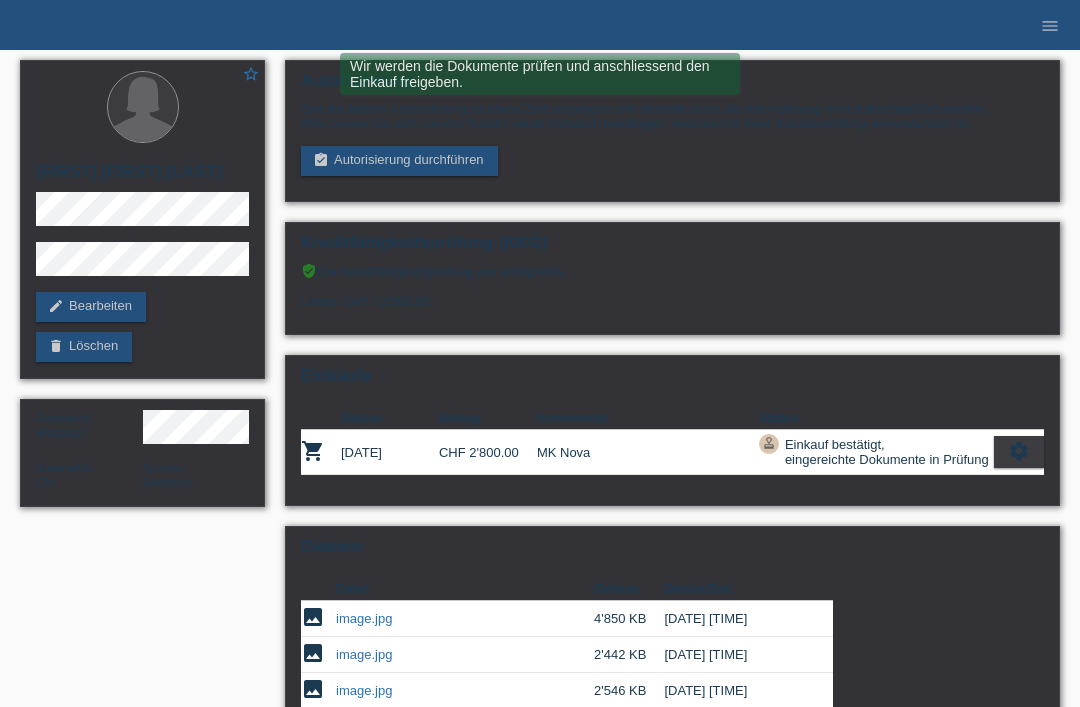 click on "menu" at bounding box center (1050, 26) 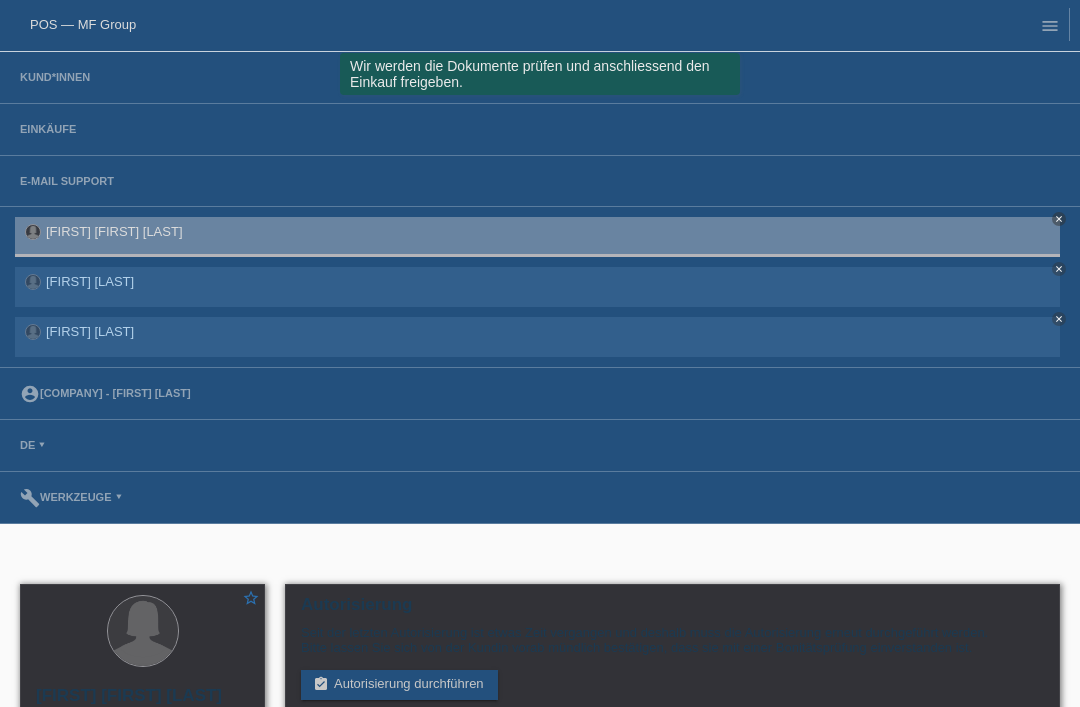 click on "Einkäufe" at bounding box center (48, 129) 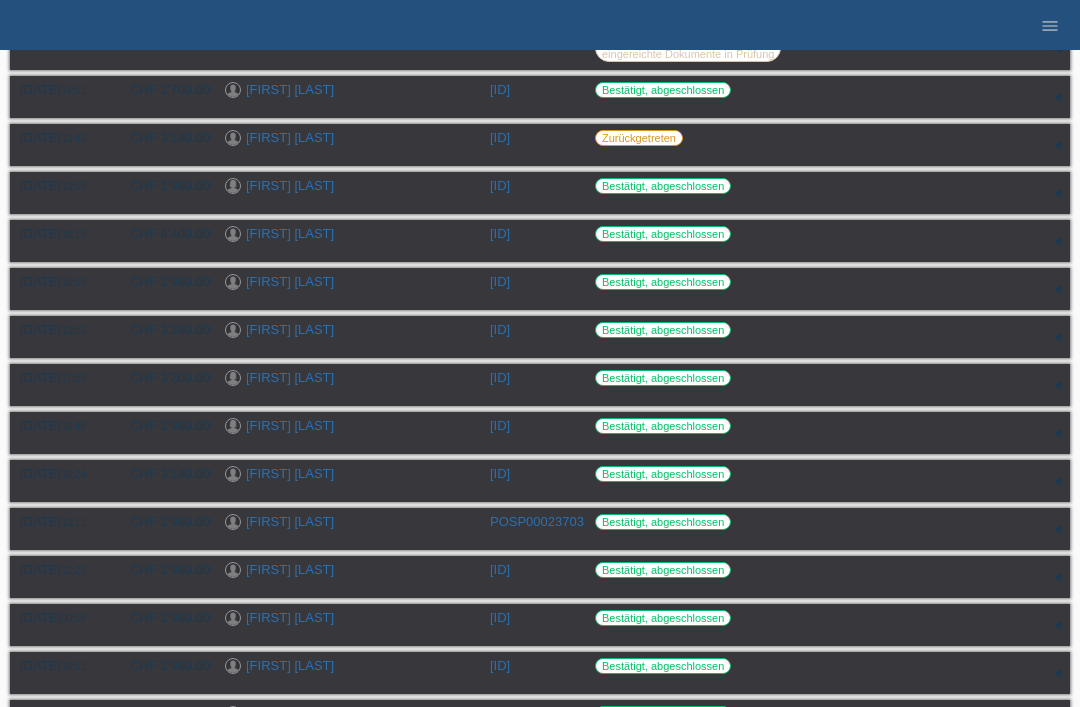 scroll, scrollTop: 0, scrollLeft: 0, axis: both 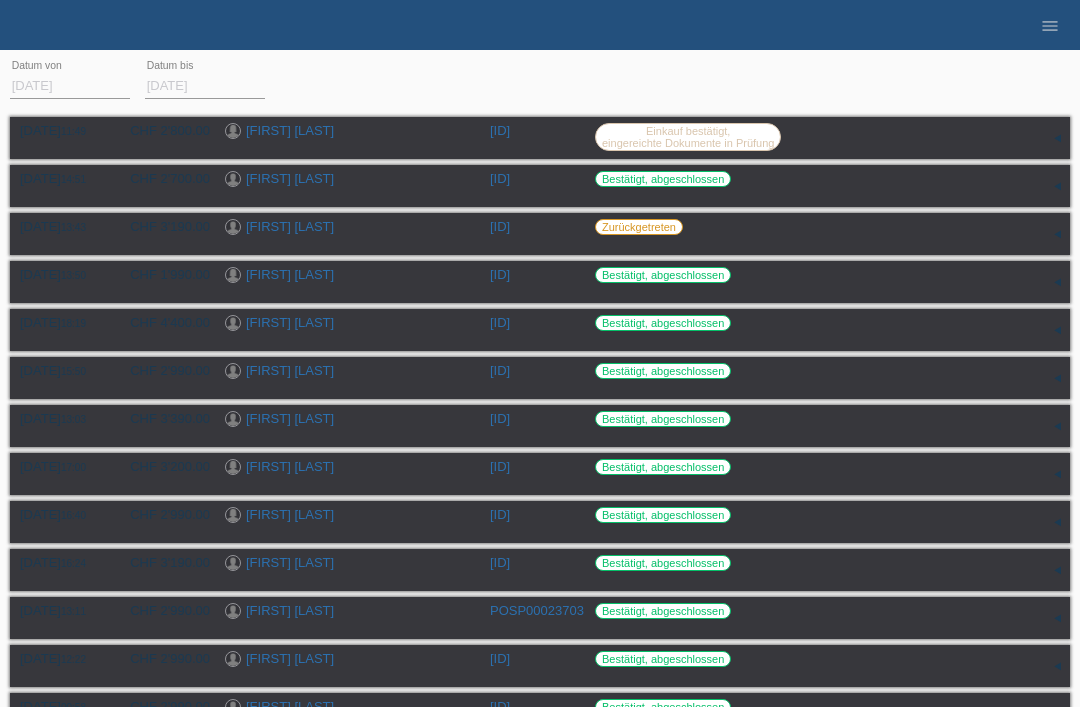 click on "menu" at bounding box center (1050, 26) 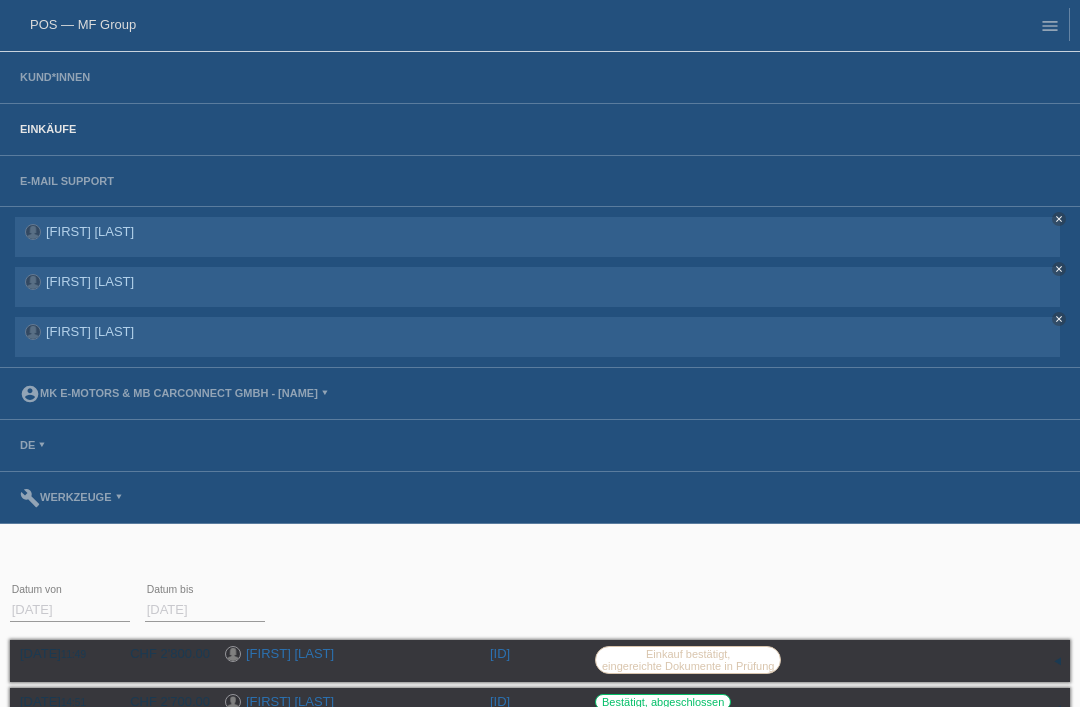 click on "Kund*innen" at bounding box center [540, 78] 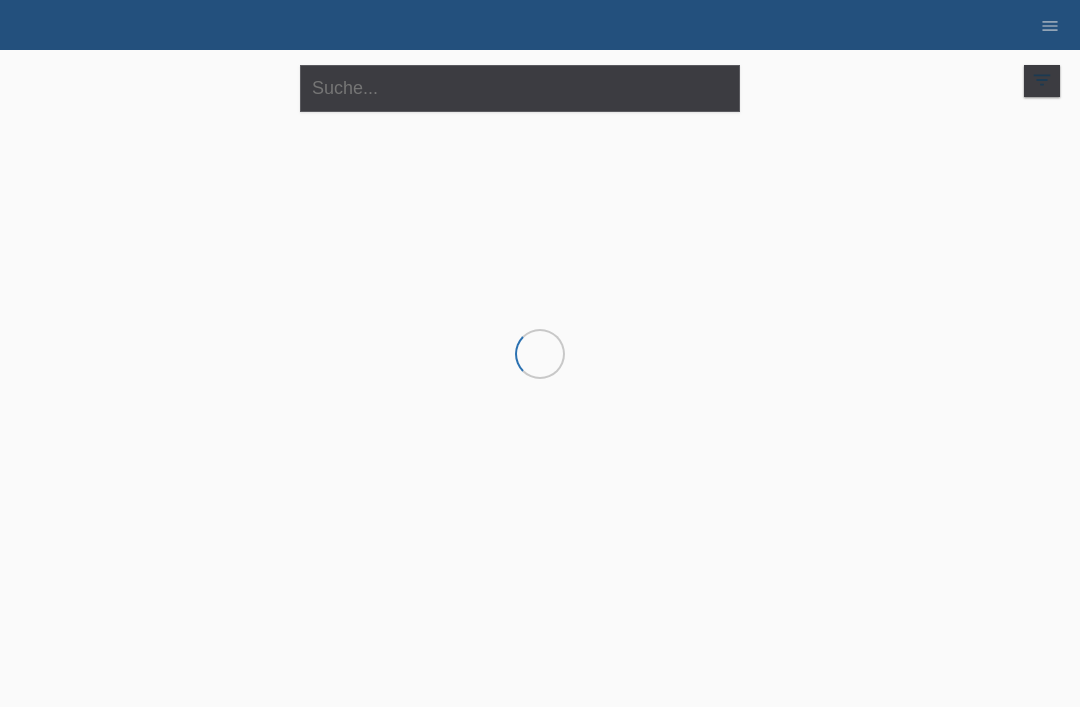 scroll, scrollTop: 0, scrollLeft: 0, axis: both 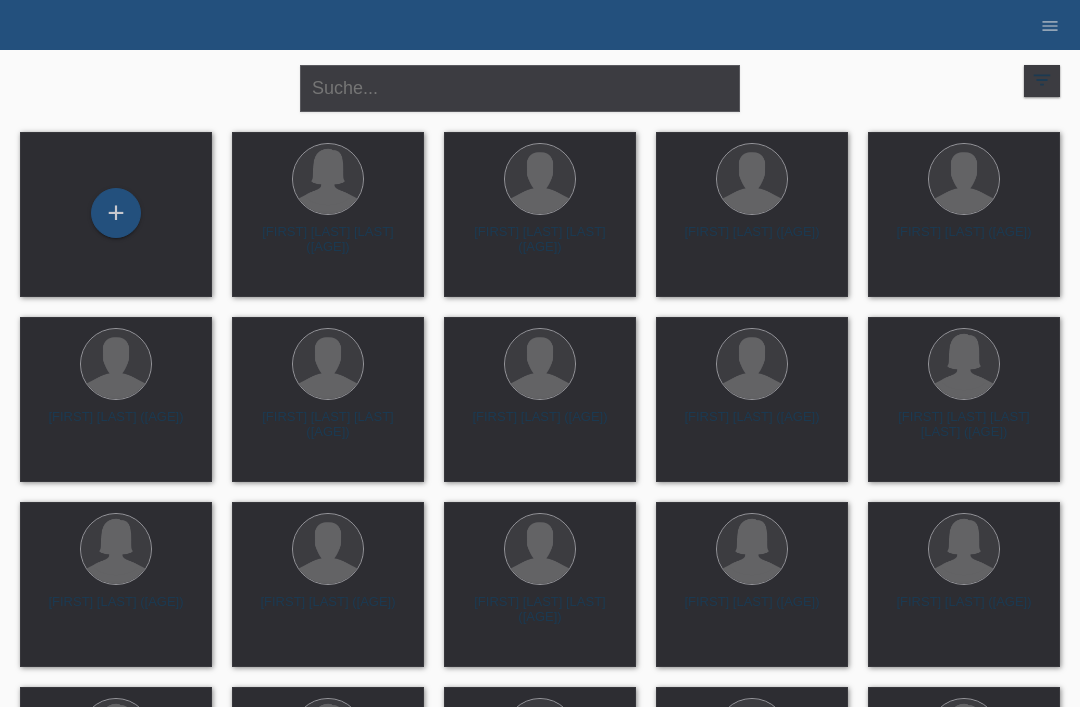 click on "+" at bounding box center (116, 214) 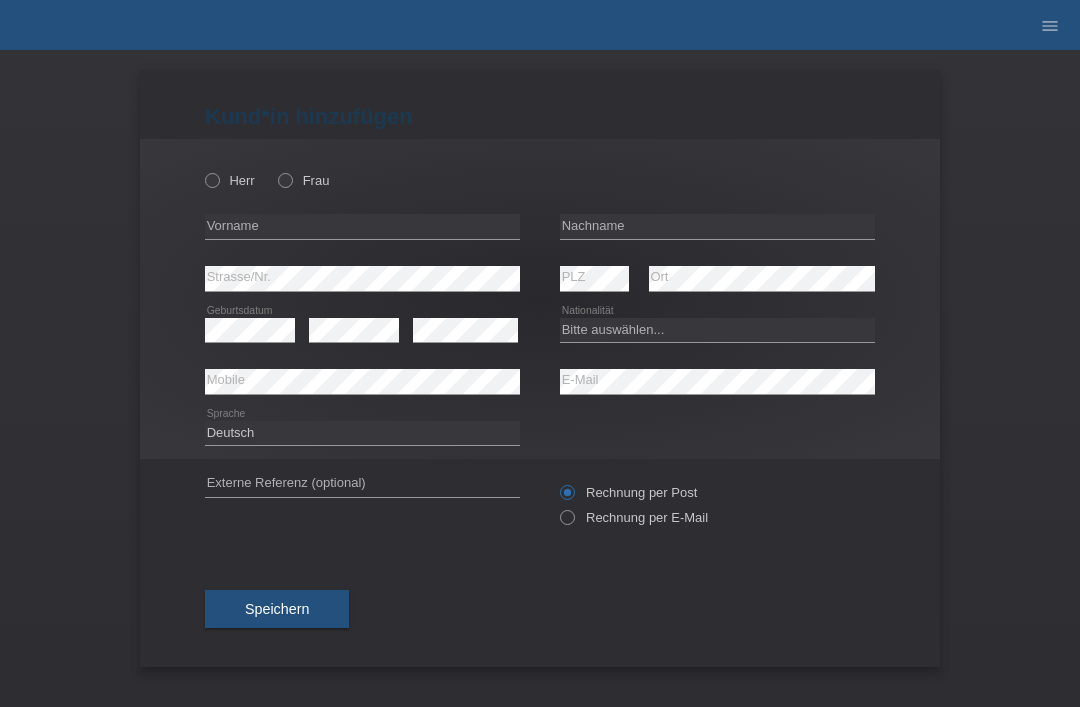 scroll, scrollTop: 0, scrollLeft: 0, axis: both 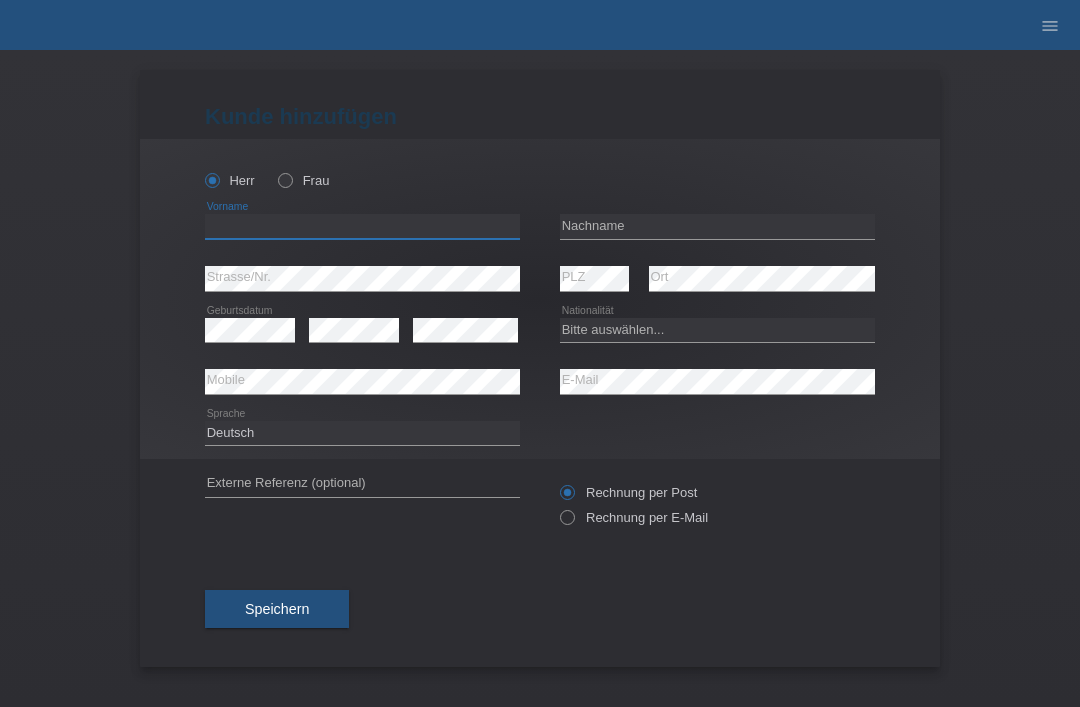 click at bounding box center (362, 226) 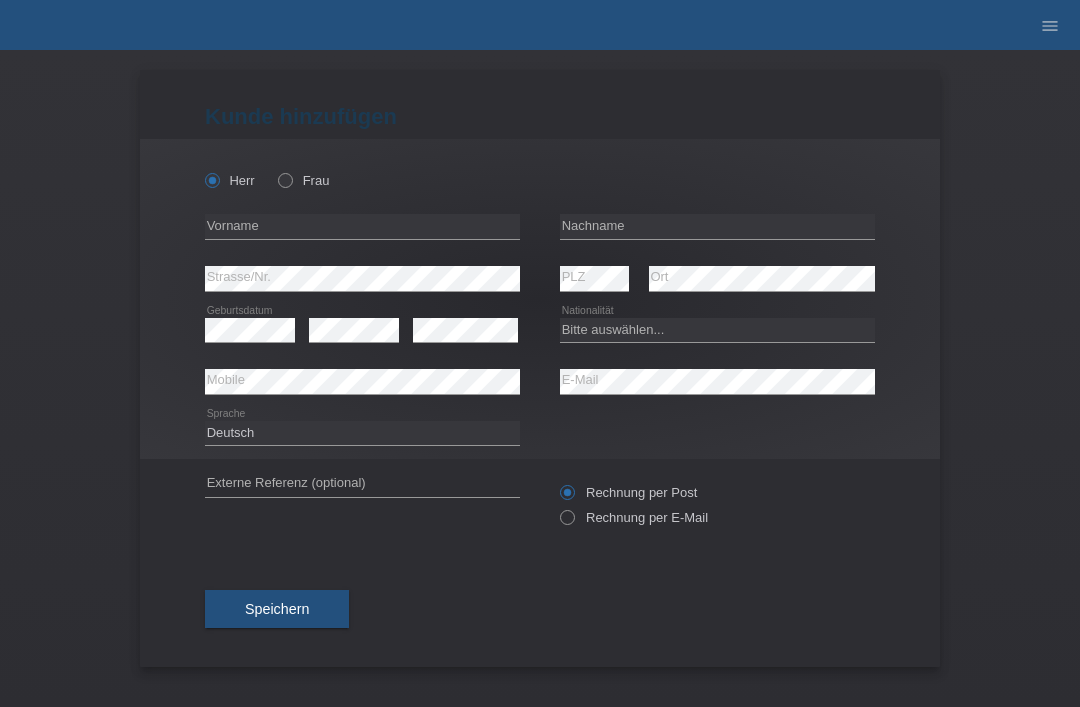 click on "Frau" at bounding box center [230, 180] 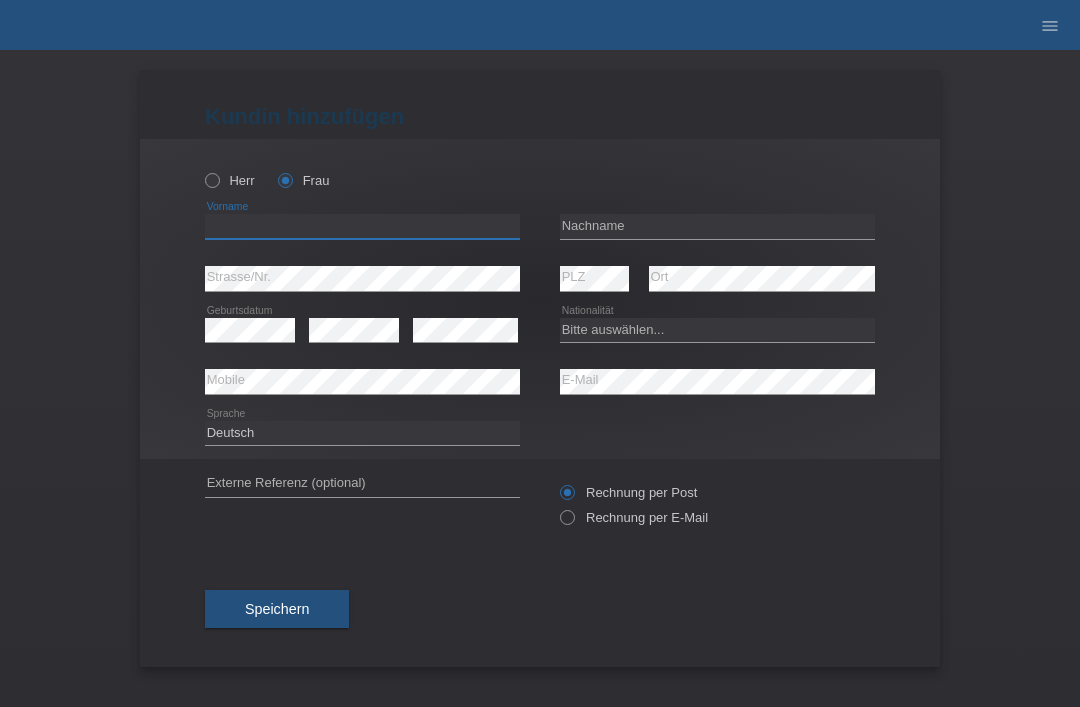click at bounding box center (362, 226) 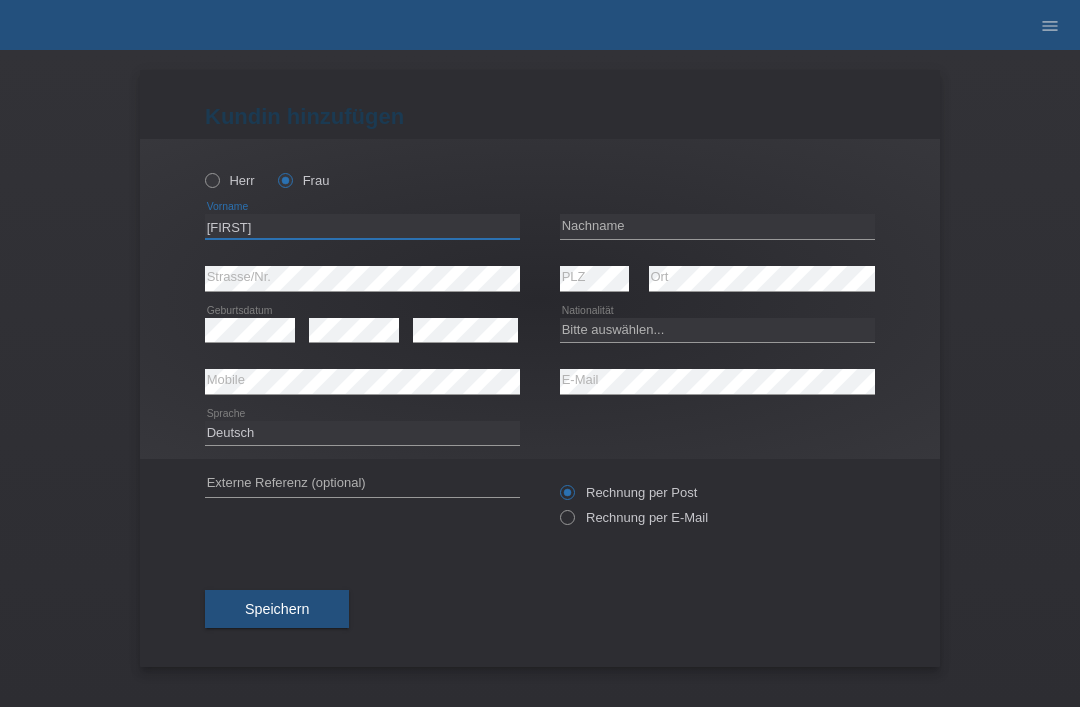 type on "[FIRST]" 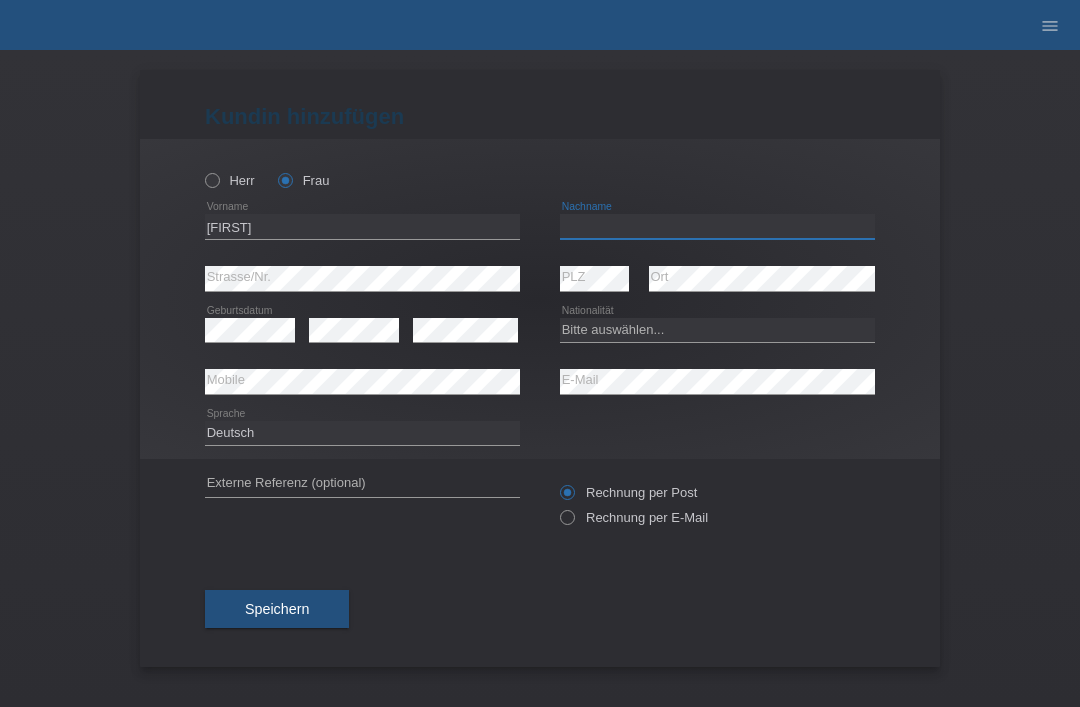 click at bounding box center (717, 226) 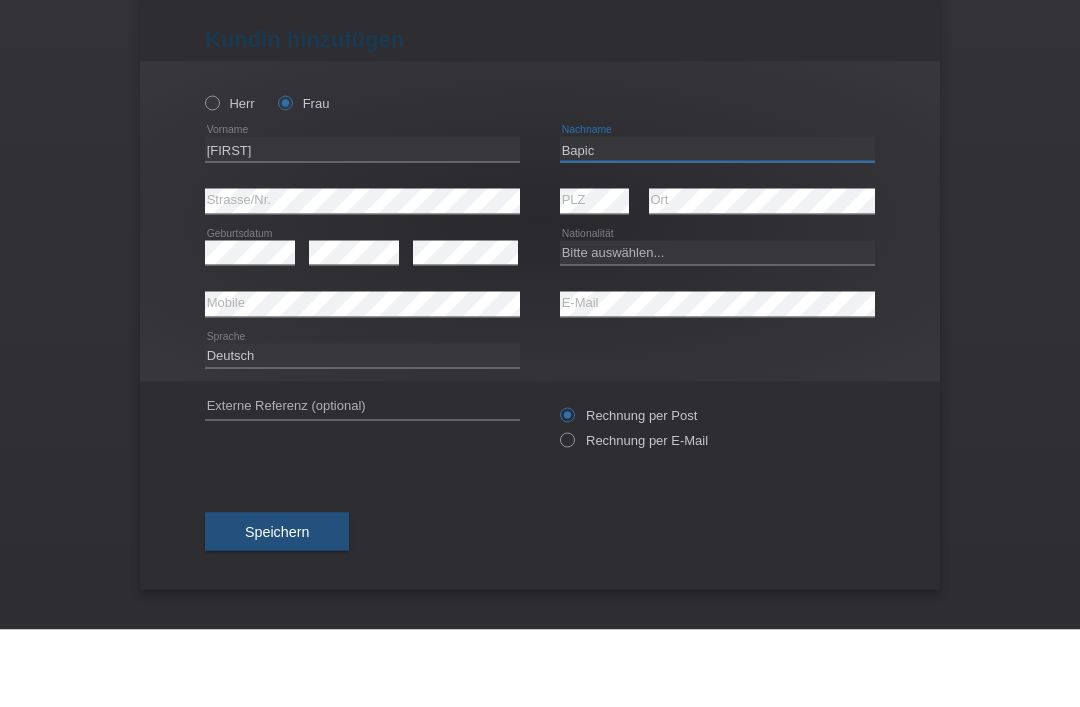 type on "Bapic" 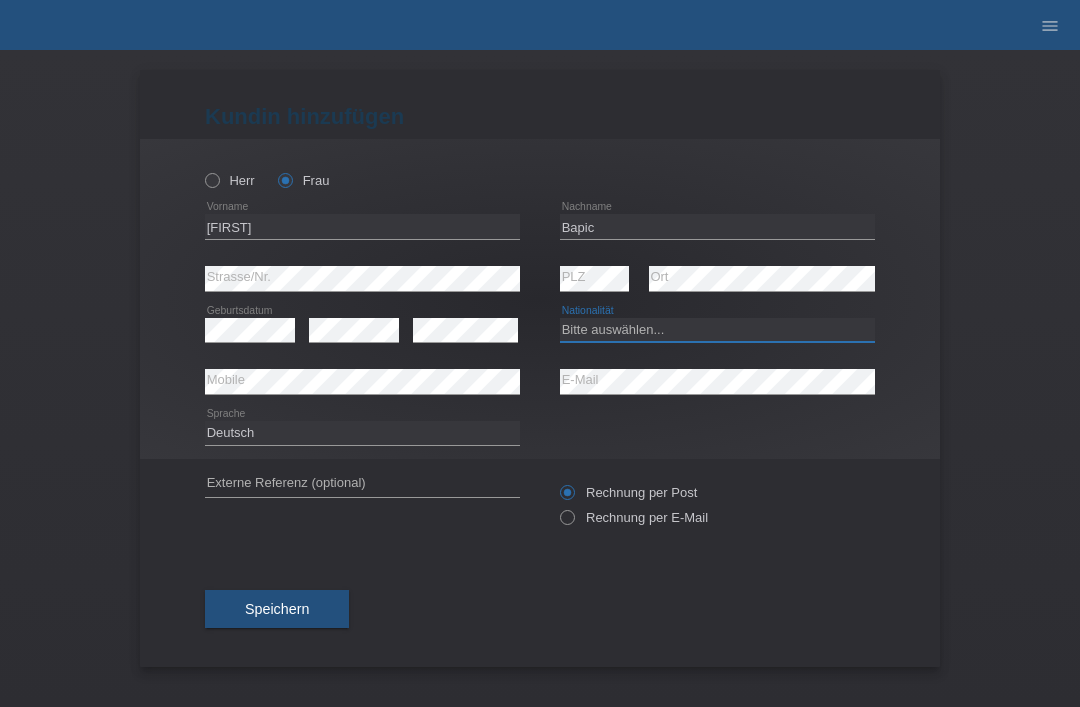 click on "Bitte auswählen...
Schweiz
Deutschland
Liechtenstein
Österreich
------------
Afghanistan
Ägypten
Åland
Albanien
Algerien" at bounding box center [717, 330] 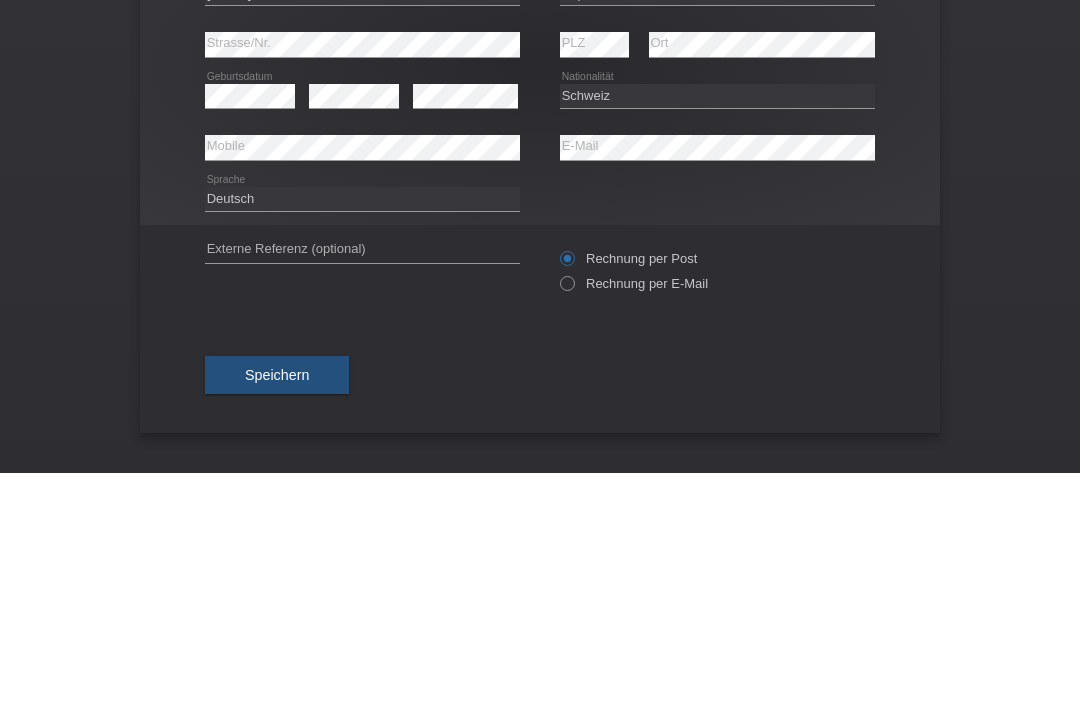 click on "Kund*in hinzufügen
Kunde hinzufügen
Kundin hinzufügen
Herr
Frau
Amra error Vorname C" at bounding box center [540, 378] 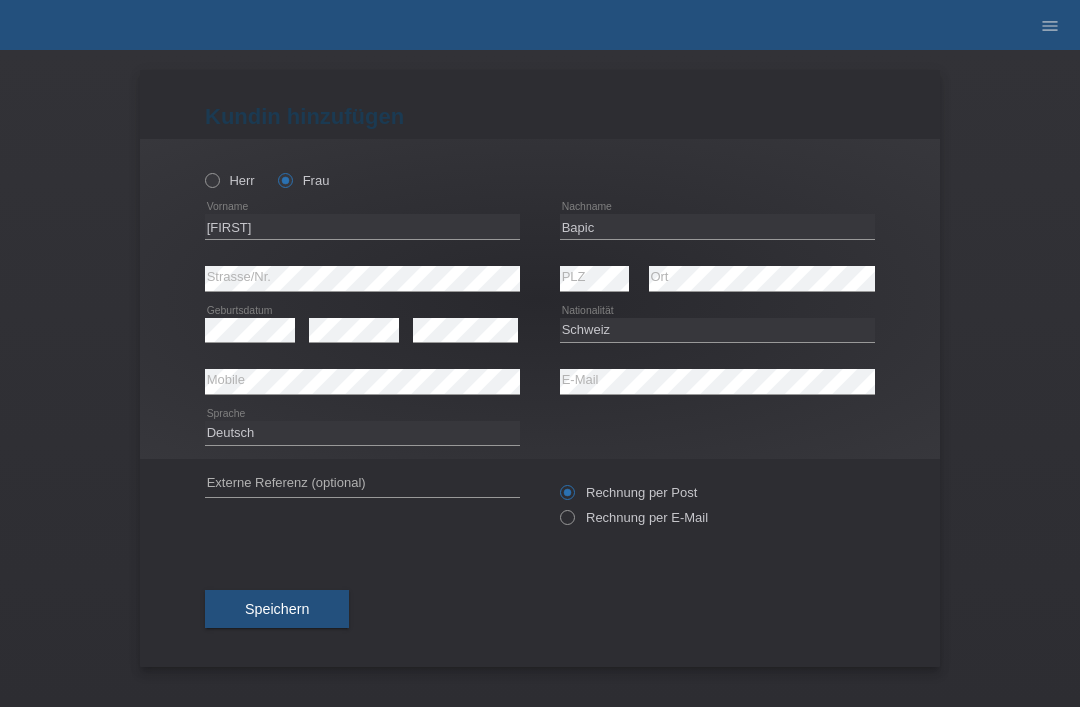 click at bounding box center [557, 482] 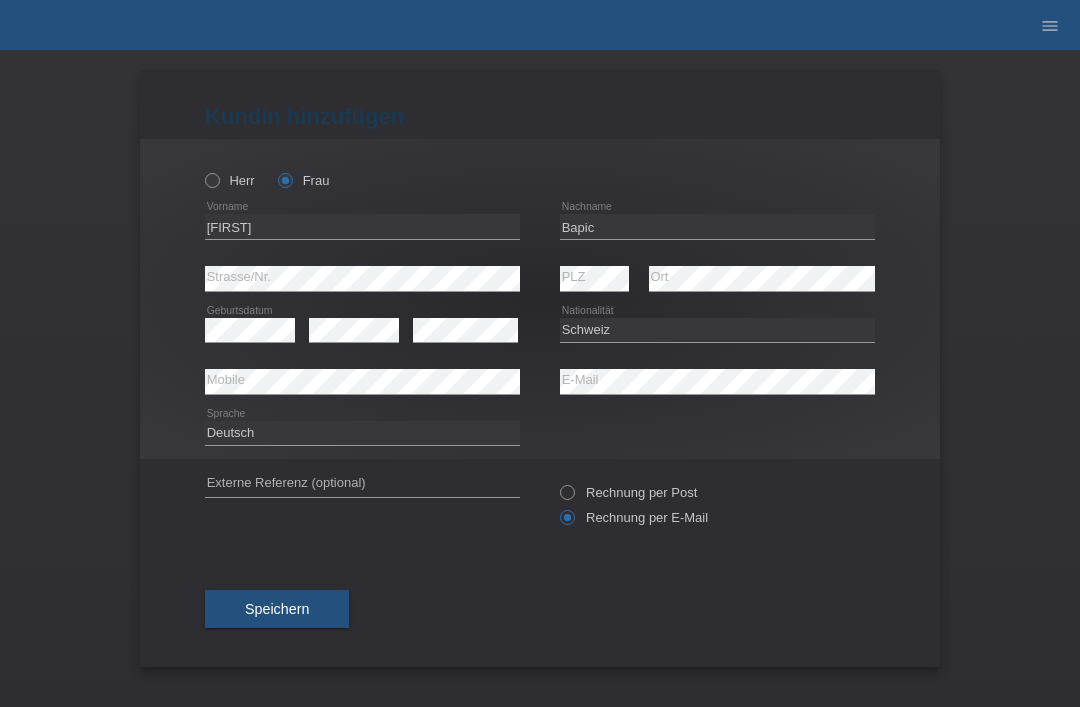 click on "Speichern" at bounding box center (277, 609) 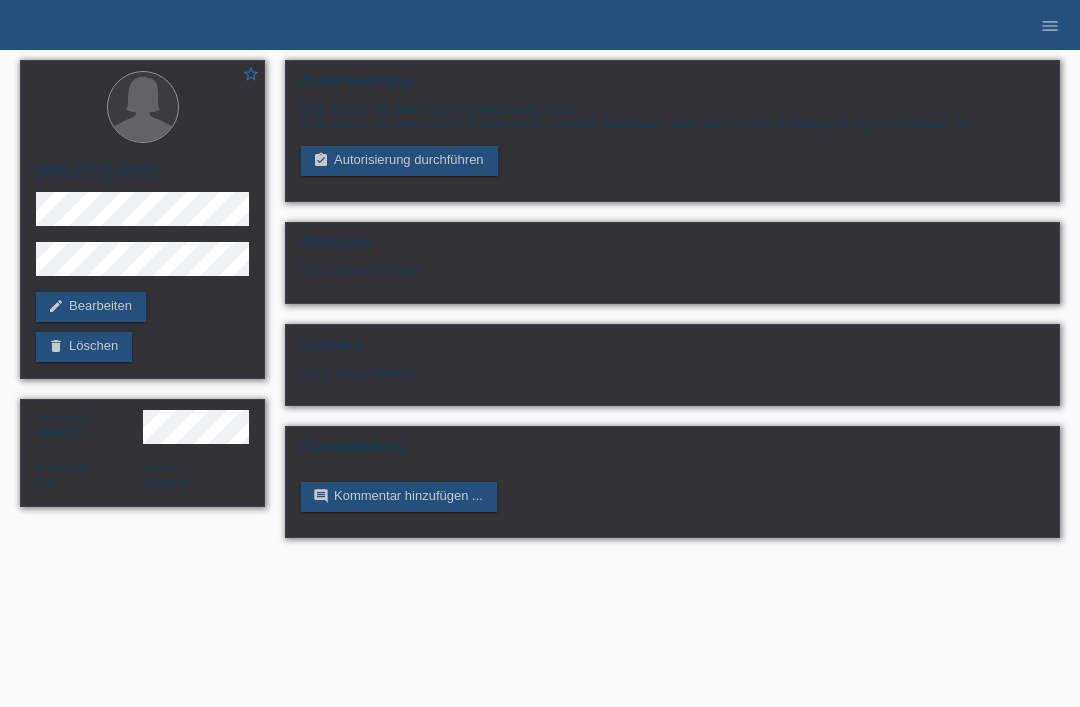 scroll, scrollTop: 0, scrollLeft: 0, axis: both 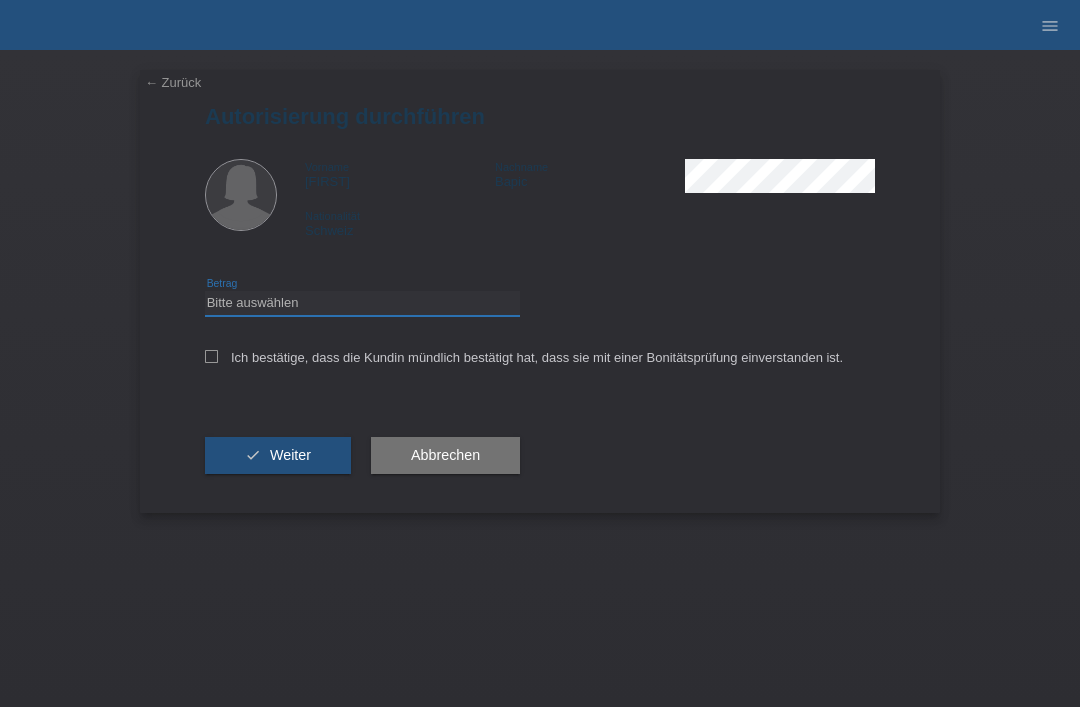 click on "Bitte auswählen
CHF 1.00 - CHF 499.00
CHF 500.00 - CHF 1'999.00
CHF 2'000.00 - CHF 15'000.00" at bounding box center [362, 303] 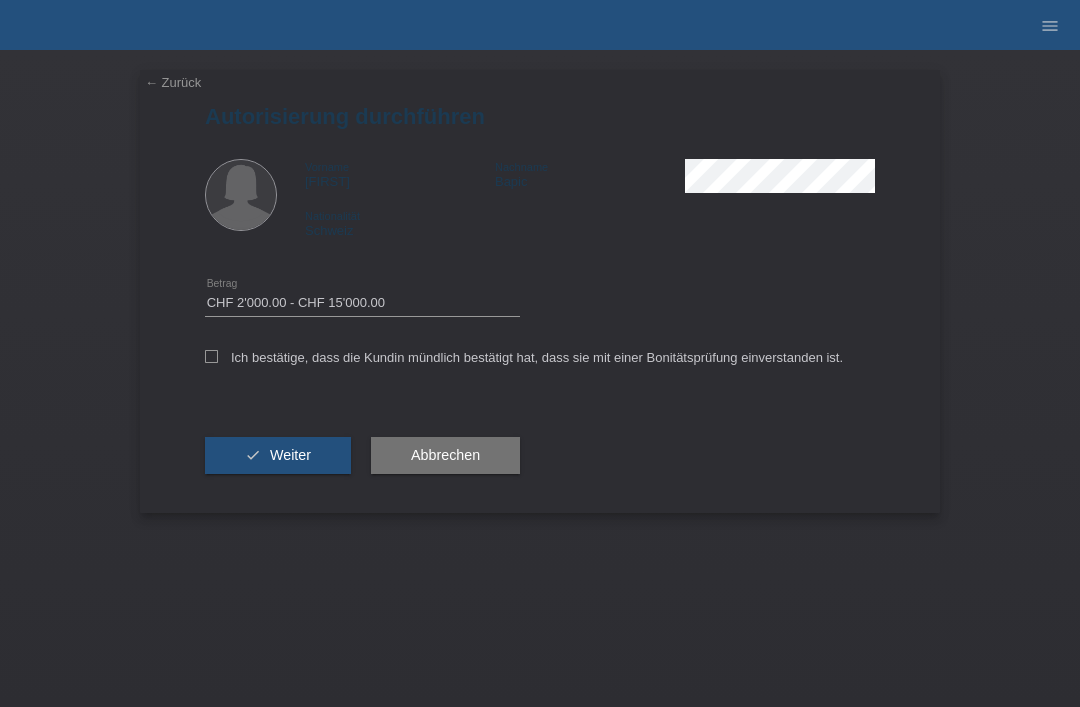 click at bounding box center (211, 356) 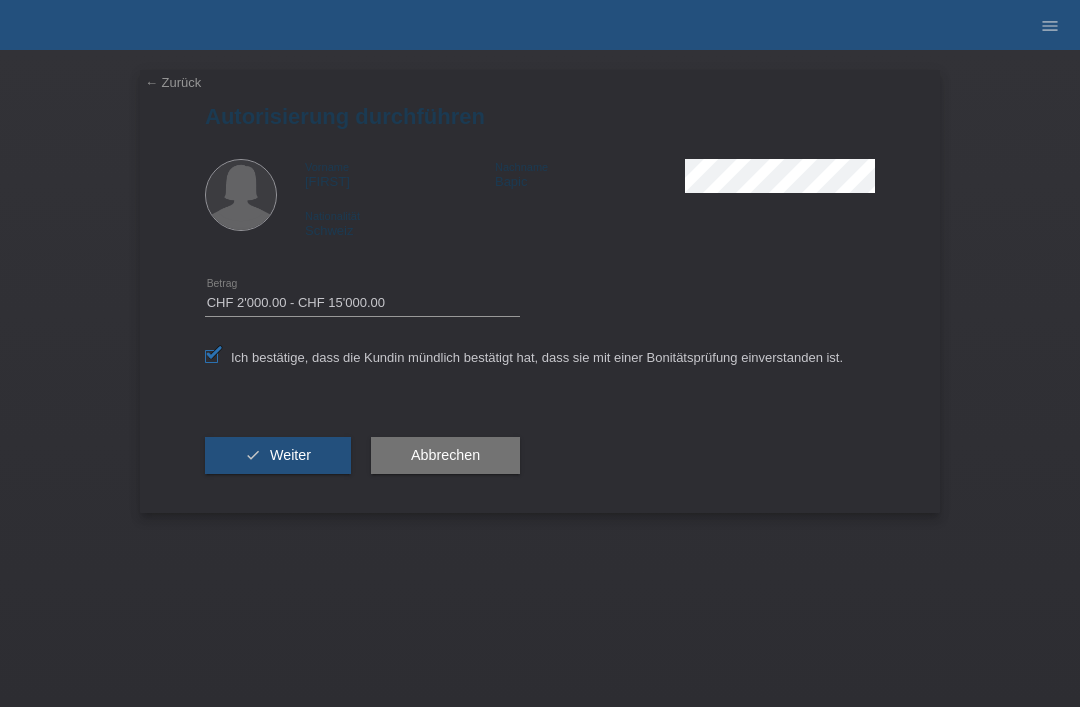 click on "check   Weiter" at bounding box center (278, 456) 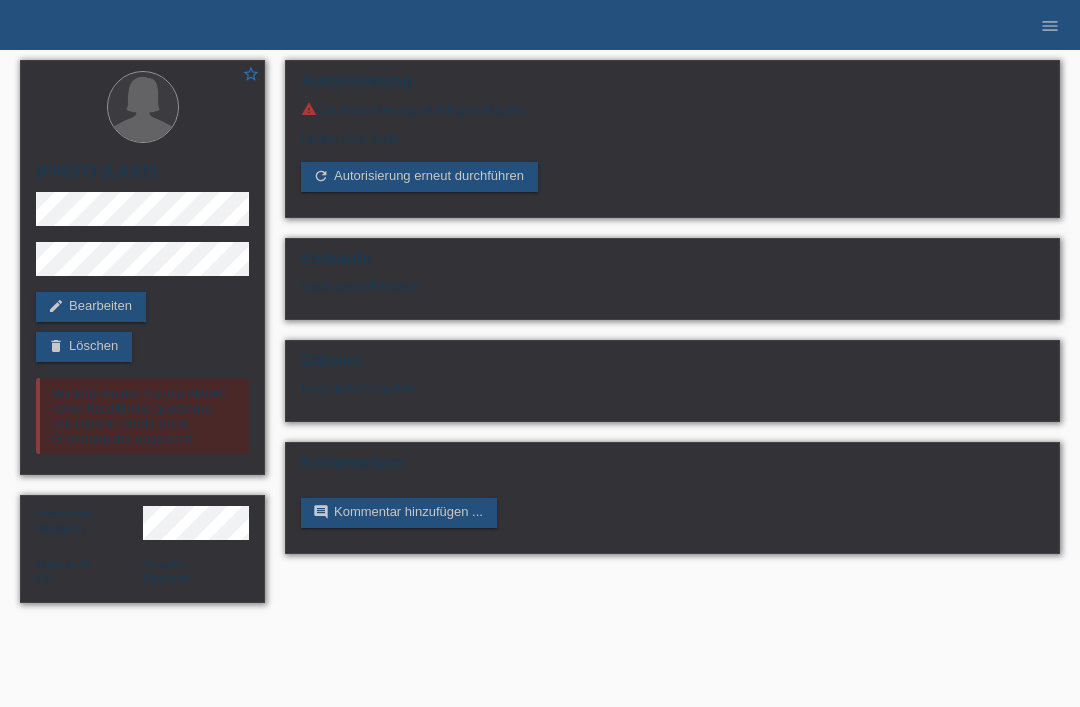 scroll, scrollTop: 0, scrollLeft: 0, axis: both 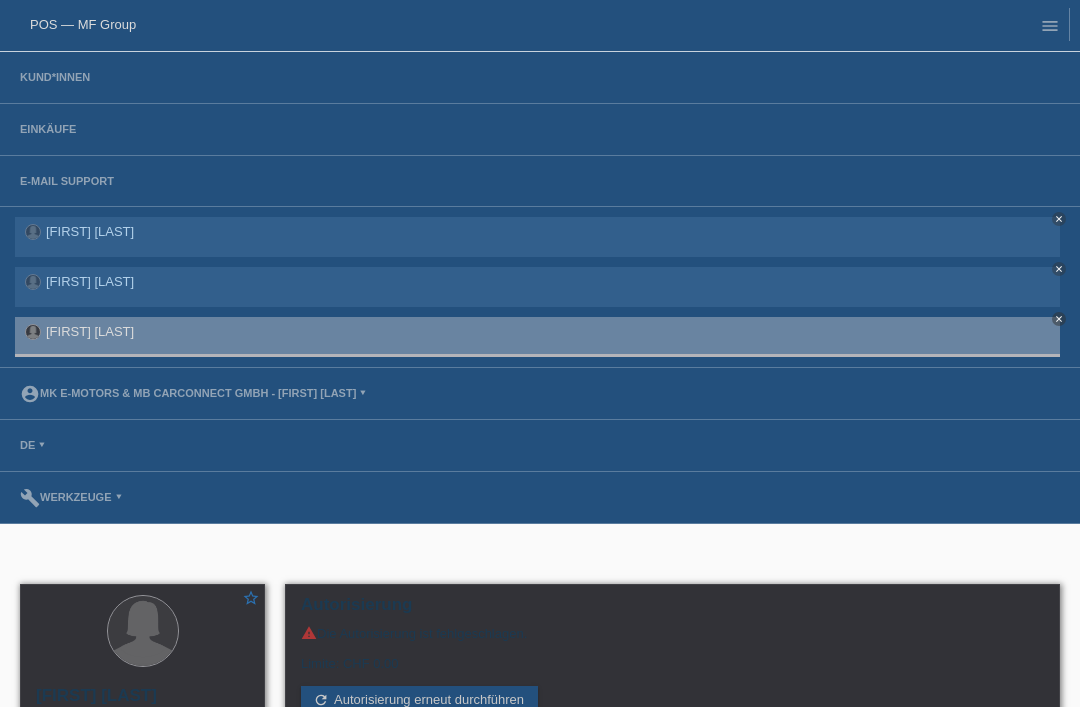 click on "POS — MF Group" at bounding box center (83, 24) 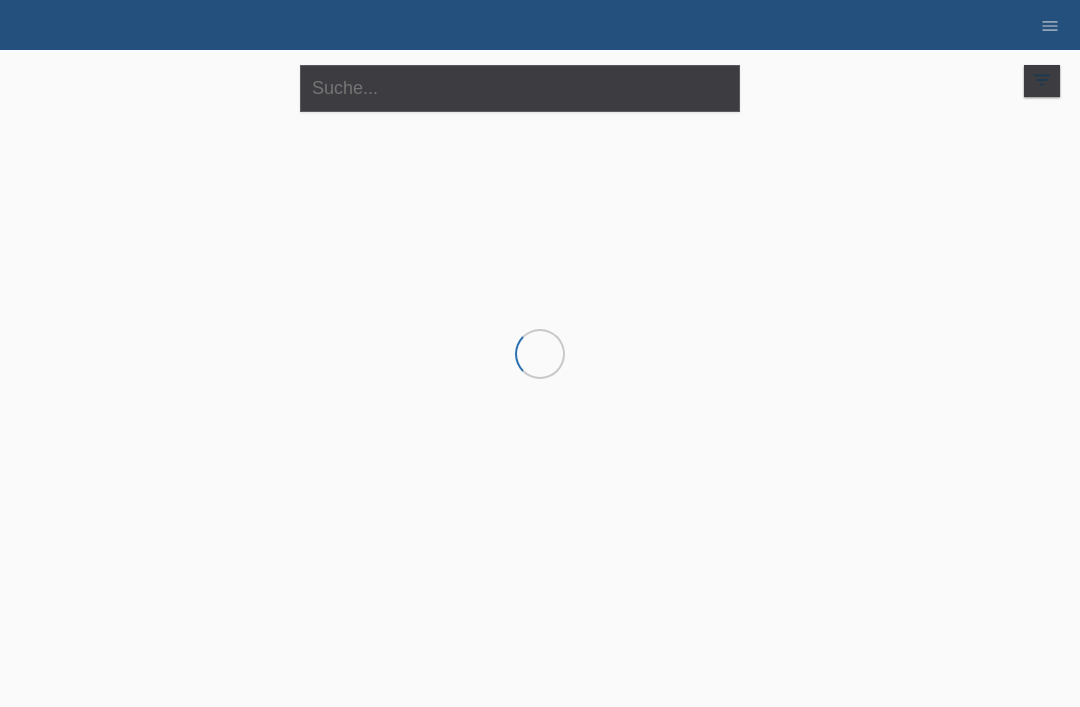 scroll, scrollTop: 0, scrollLeft: 0, axis: both 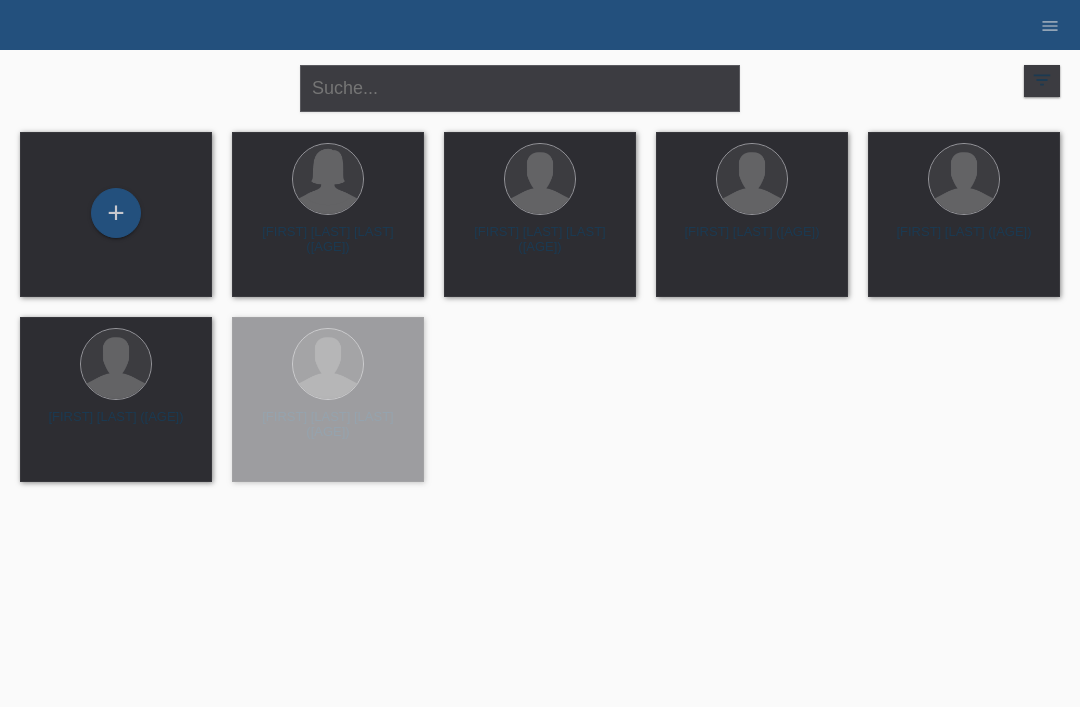 click on "+" at bounding box center (116, 213) 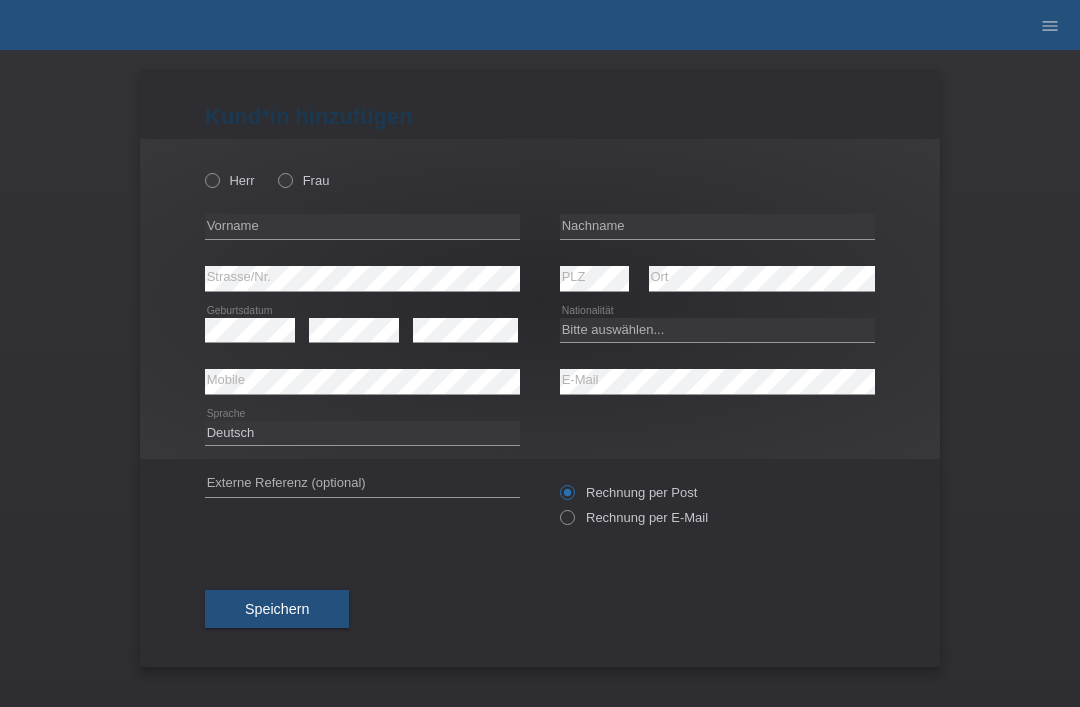 scroll, scrollTop: 0, scrollLeft: 0, axis: both 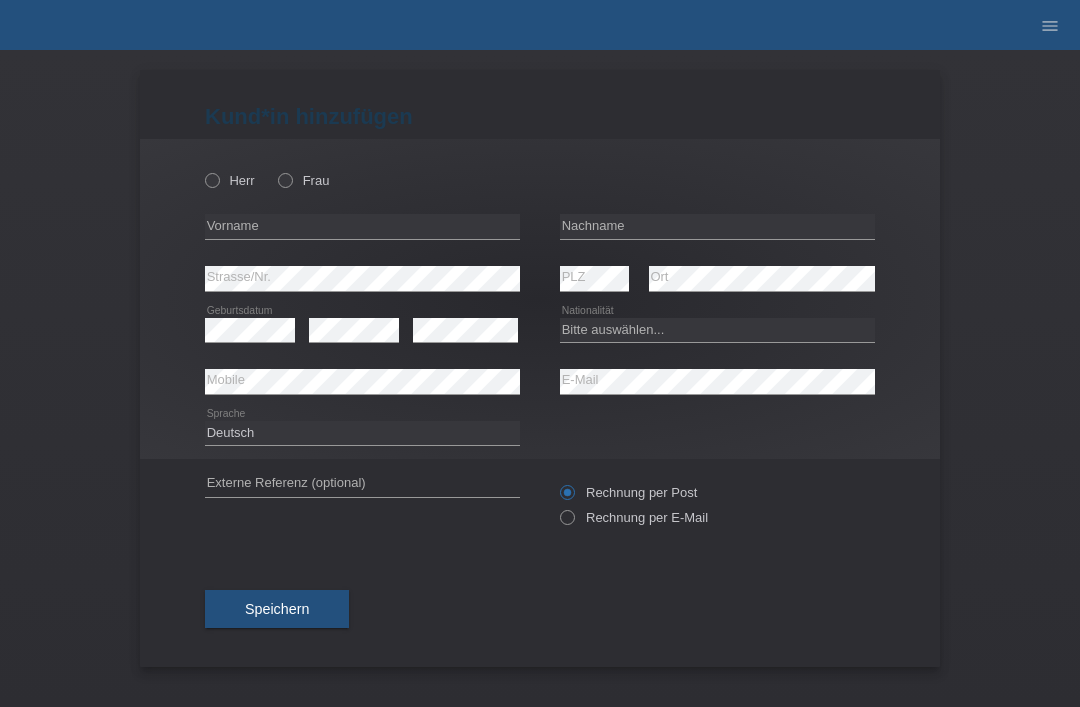 click at bounding box center (202, 170) 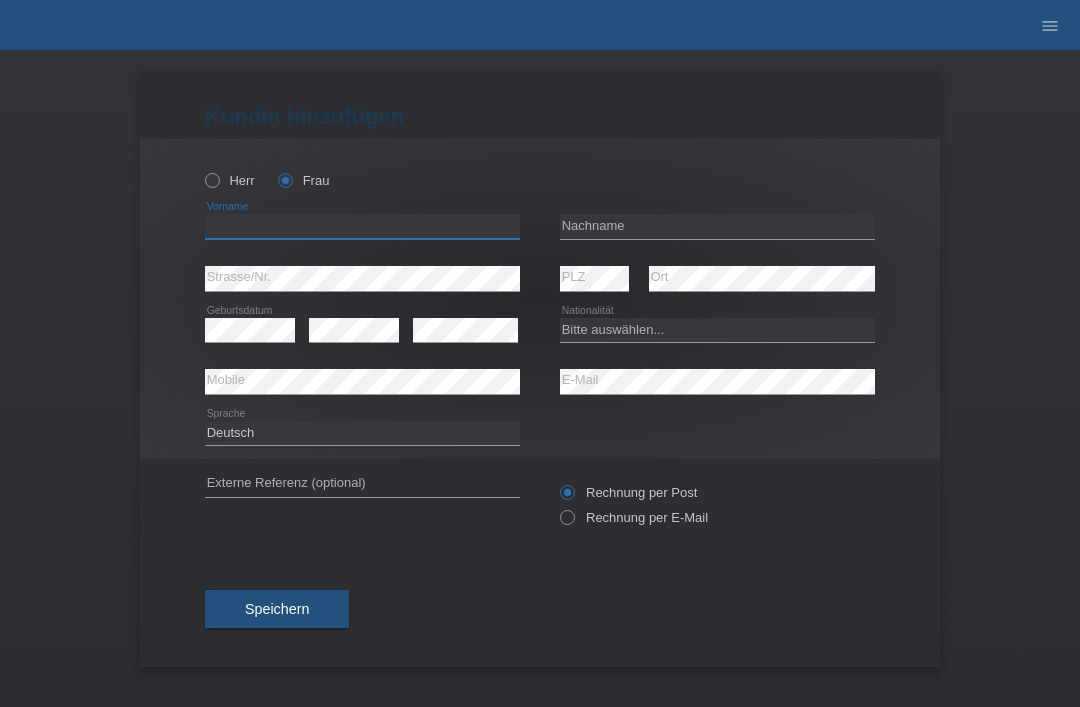 click at bounding box center (362, 226) 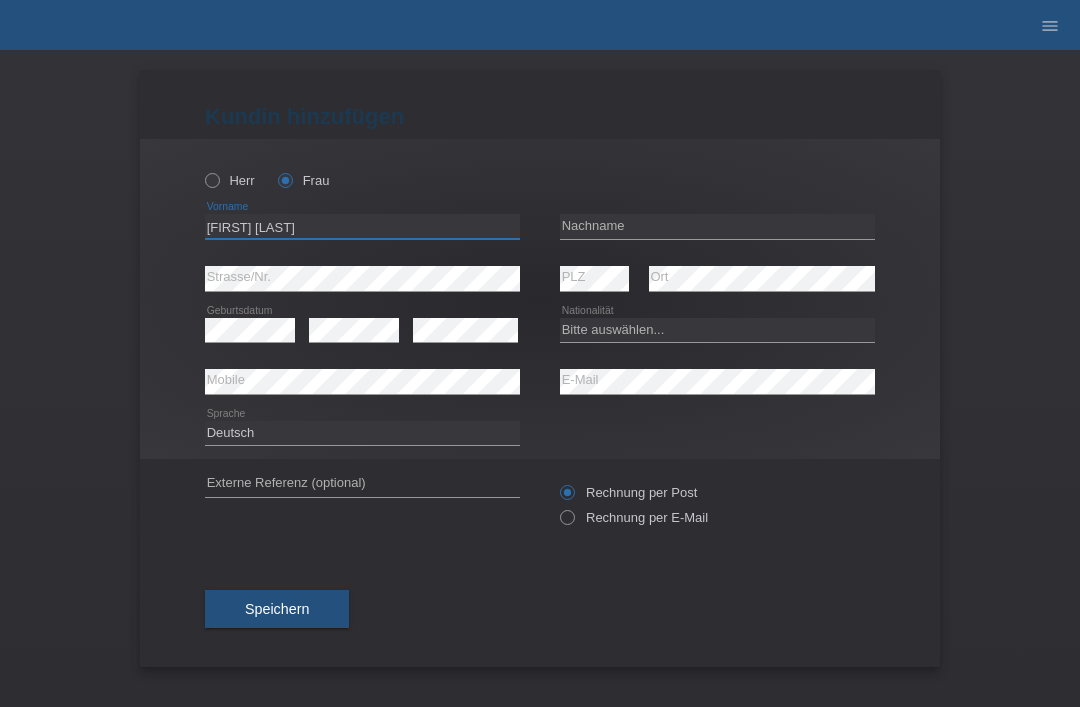 type on "[FIRST] [LAST]" 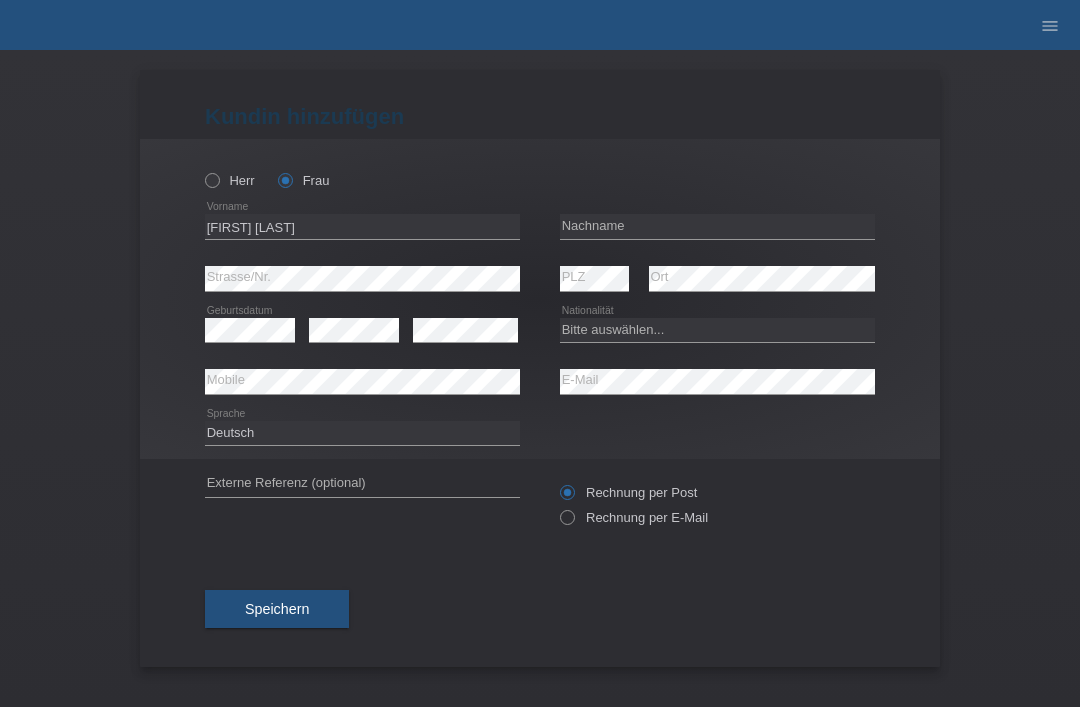 click on "error
Nachname" at bounding box center (717, 146) 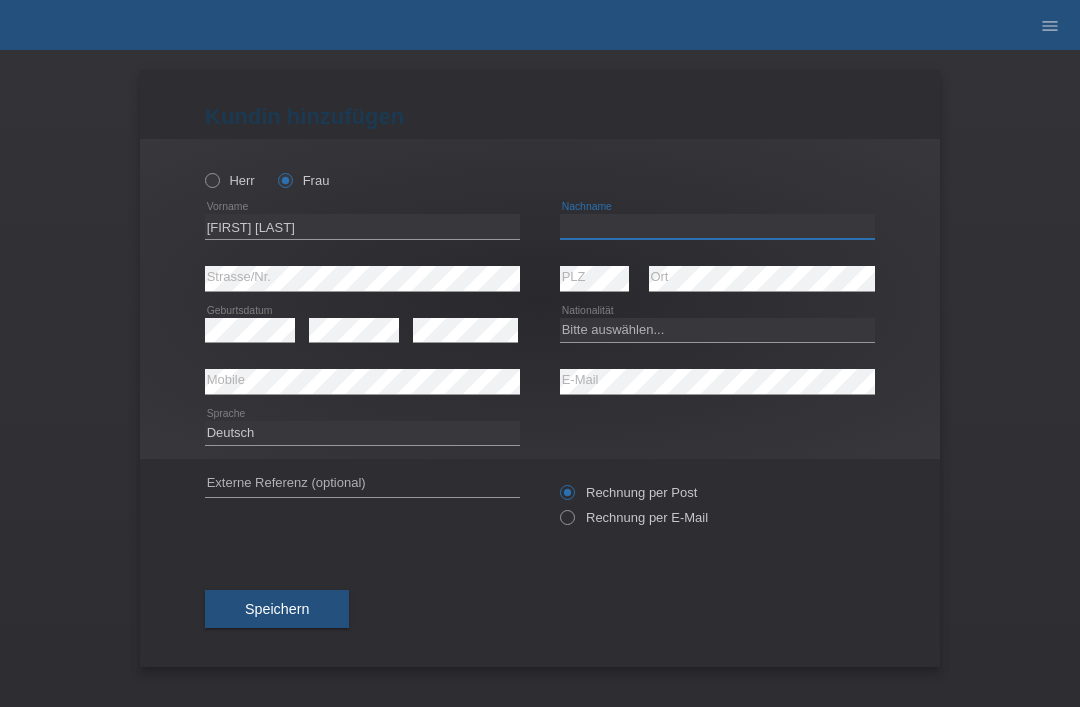 click at bounding box center [717, 226] 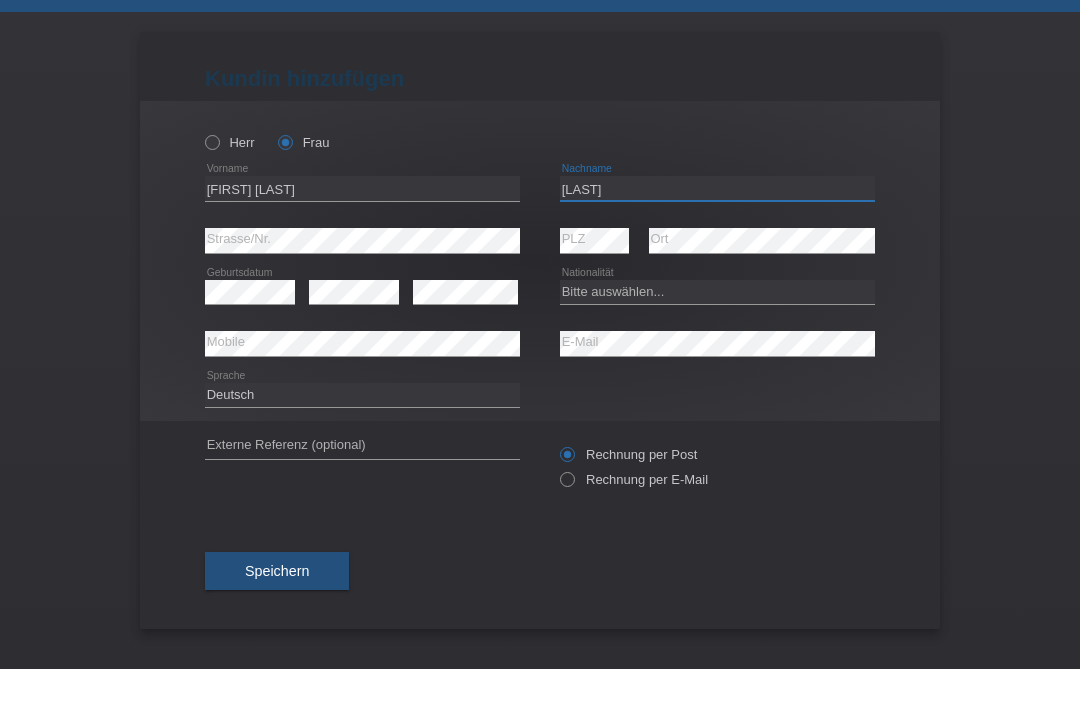 type on "[LAST]" 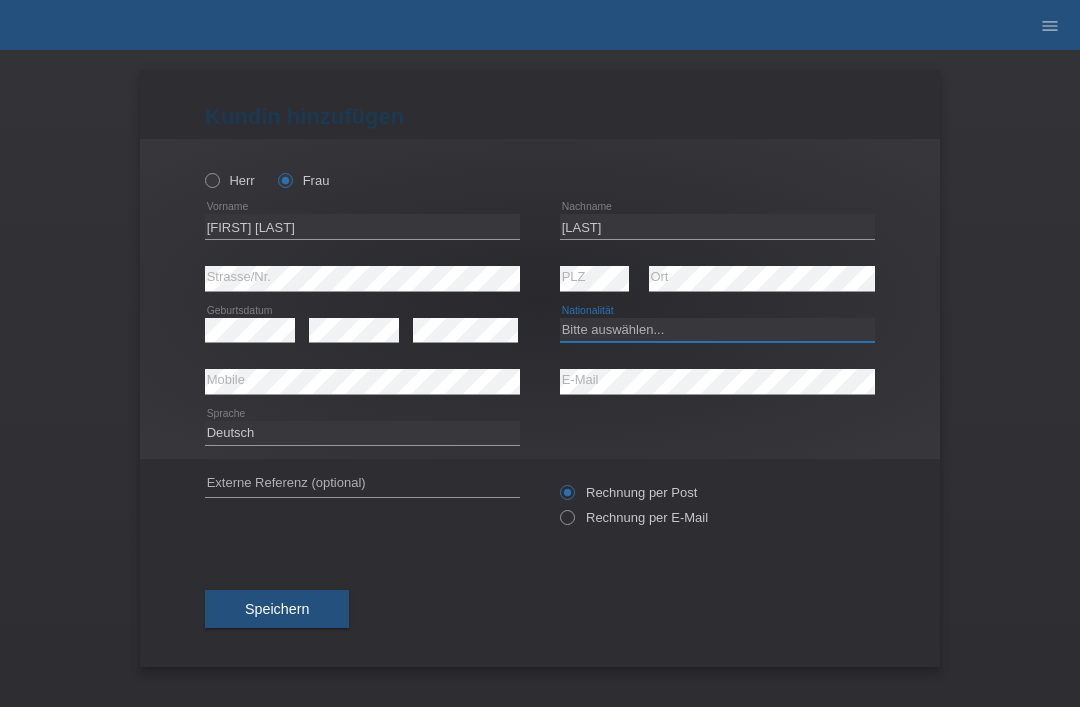 click on "Bitte auswählen...
Schweiz
Deutschland
Liechtenstein
Österreich
------------
Afghanistan
Ägypten
Åland
Albanien
Algerien" at bounding box center [717, 330] 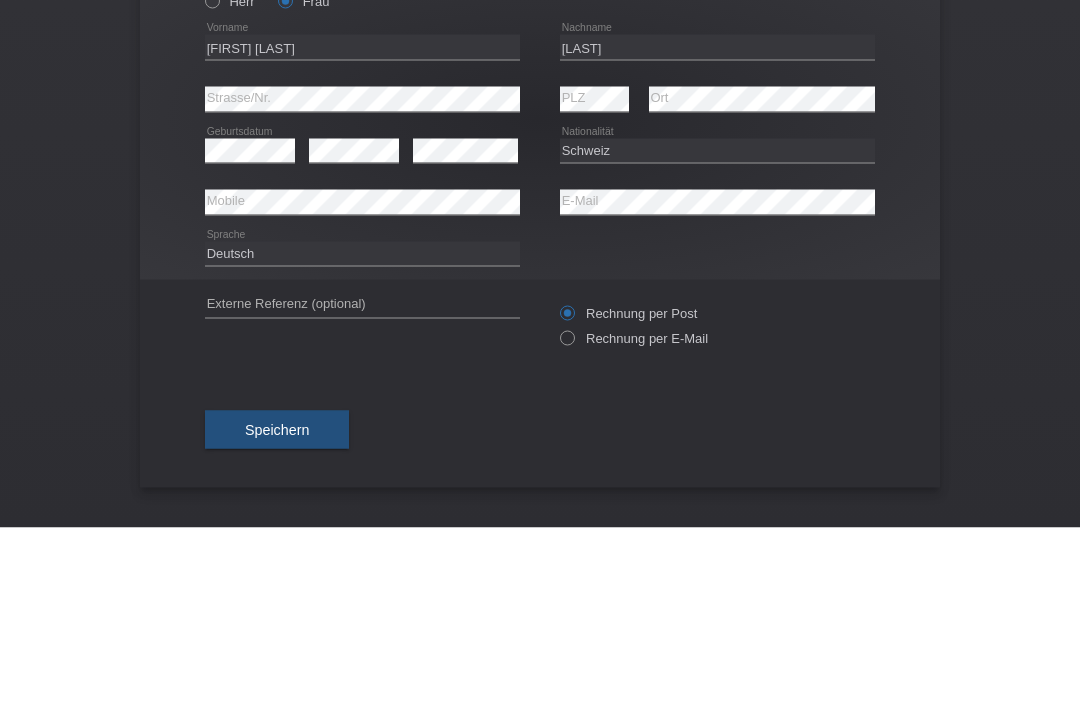 click on "error
Strasse/Nr." at bounding box center [362, 170] 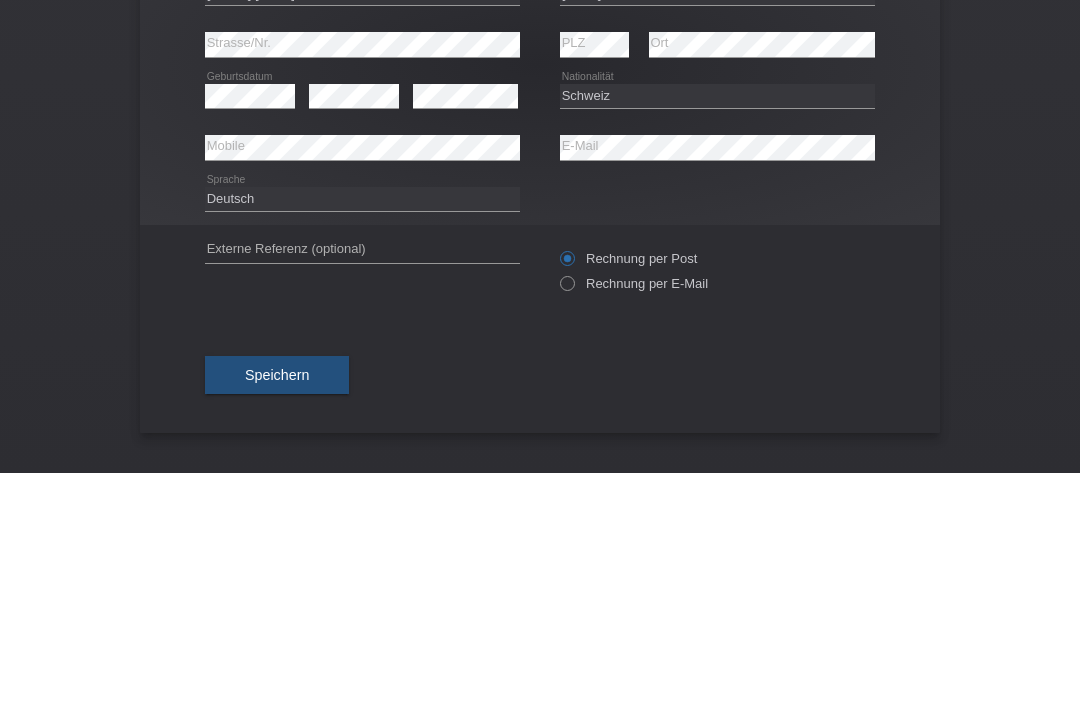 click on "Kund*in hinzufügen
Kunde hinzufügen
Kundin hinzufügen
Herr
Frau
Jana june error error" at bounding box center [540, 378] 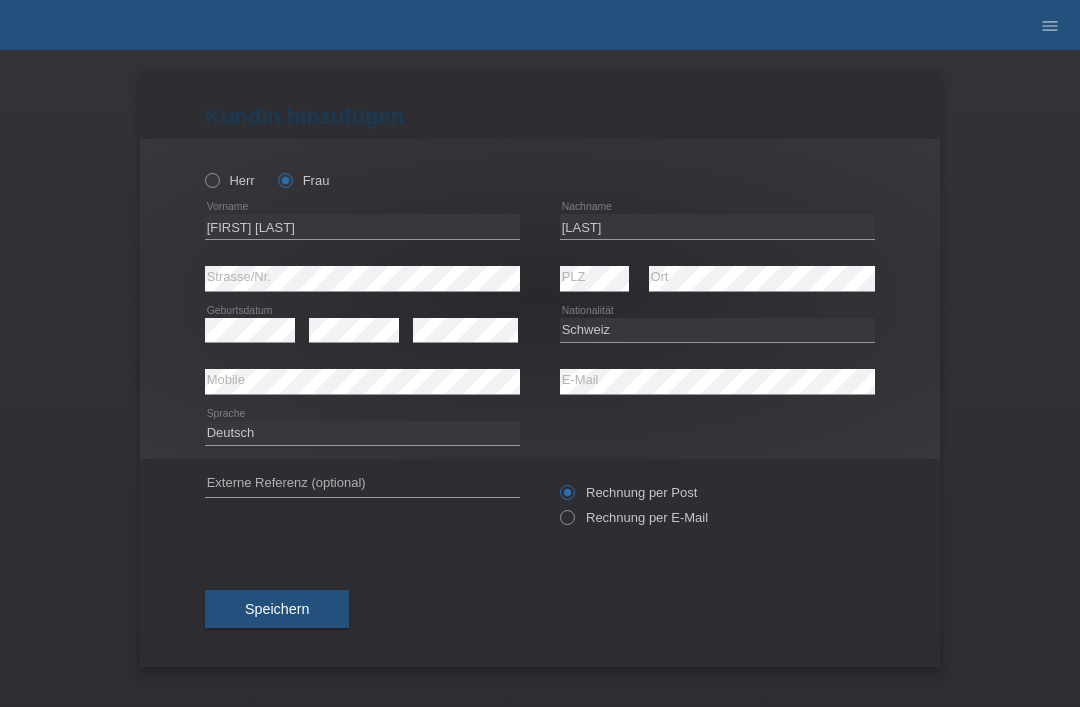 click on "Speichern" at bounding box center [277, 609] 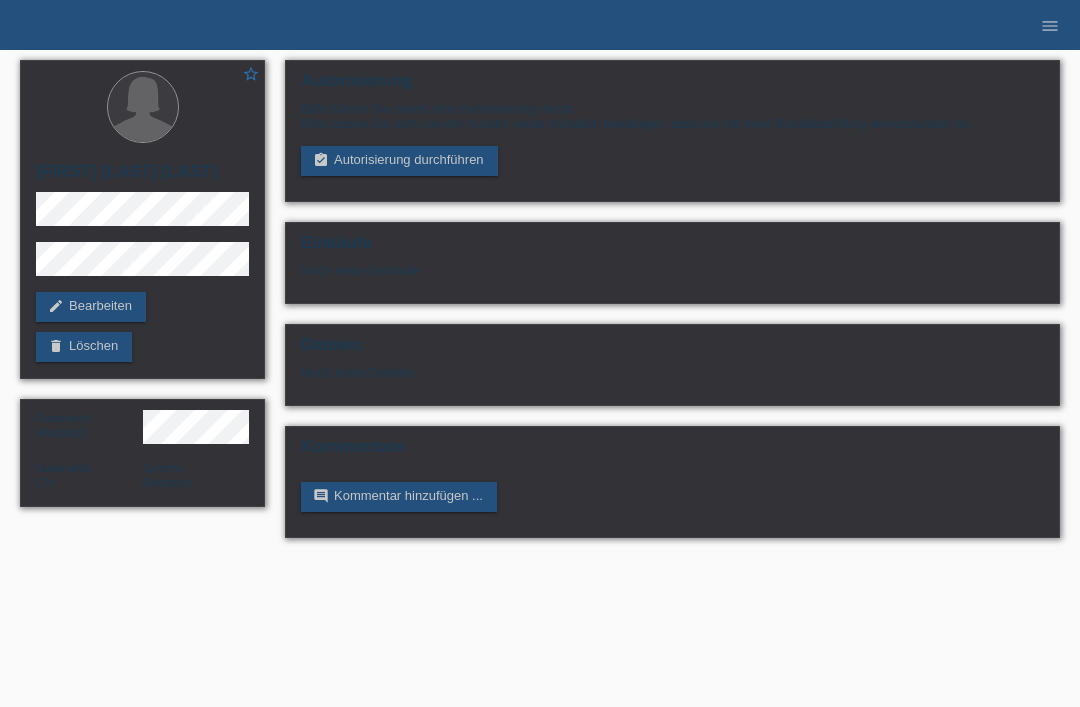 scroll, scrollTop: 0, scrollLeft: 0, axis: both 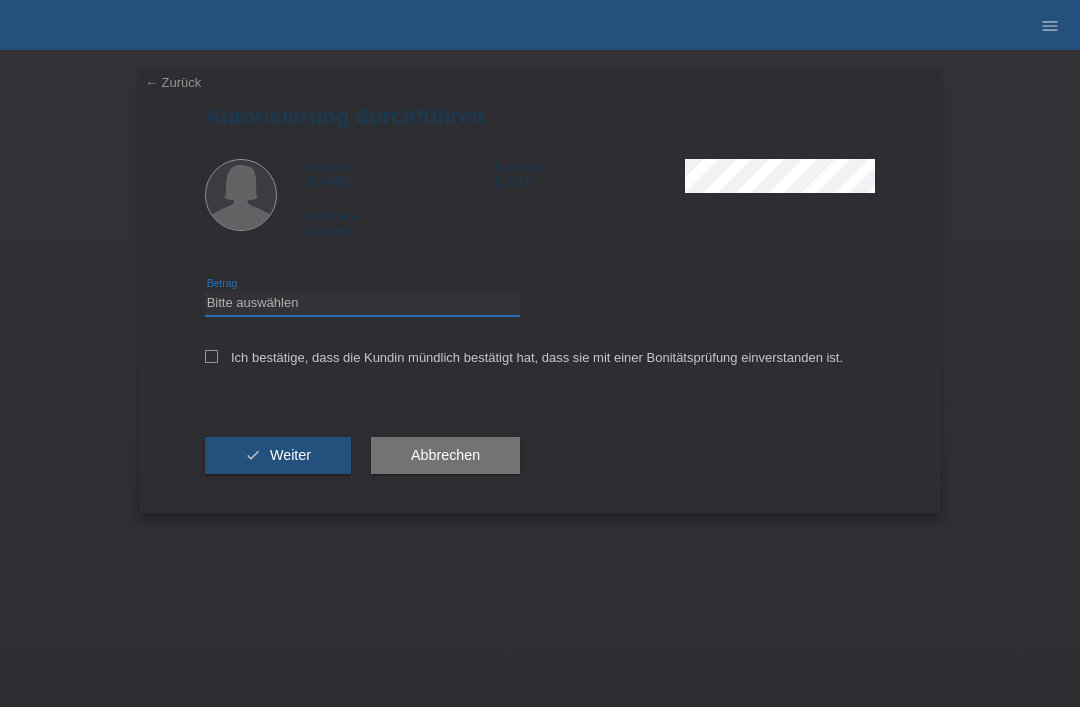click on "Bitte auswählen
CHF 1.00 - CHF 499.00
CHF 500.00 - CHF 1'999.00
CHF 2'000.00 - CHF 15'000.00" at bounding box center (362, 303) 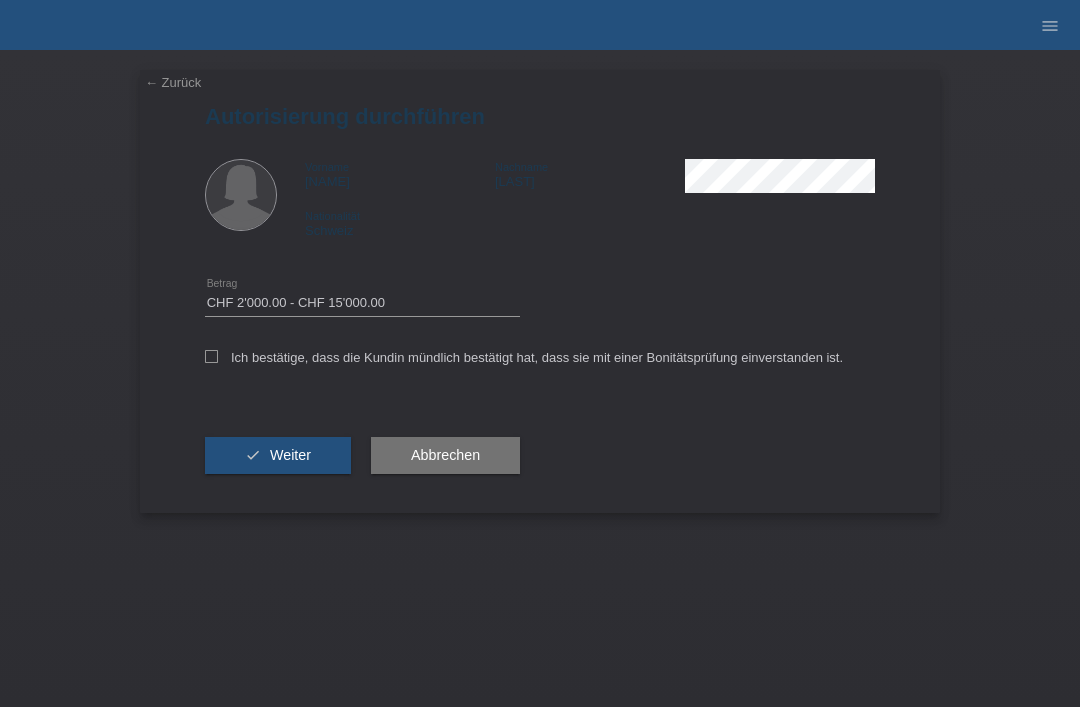 click on "Ich bestätige, dass die Kundin mündlich bestätigt hat, dass sie mit einer Bonitätsprüfung einverstanden ist." at bounding box center (524, 357) 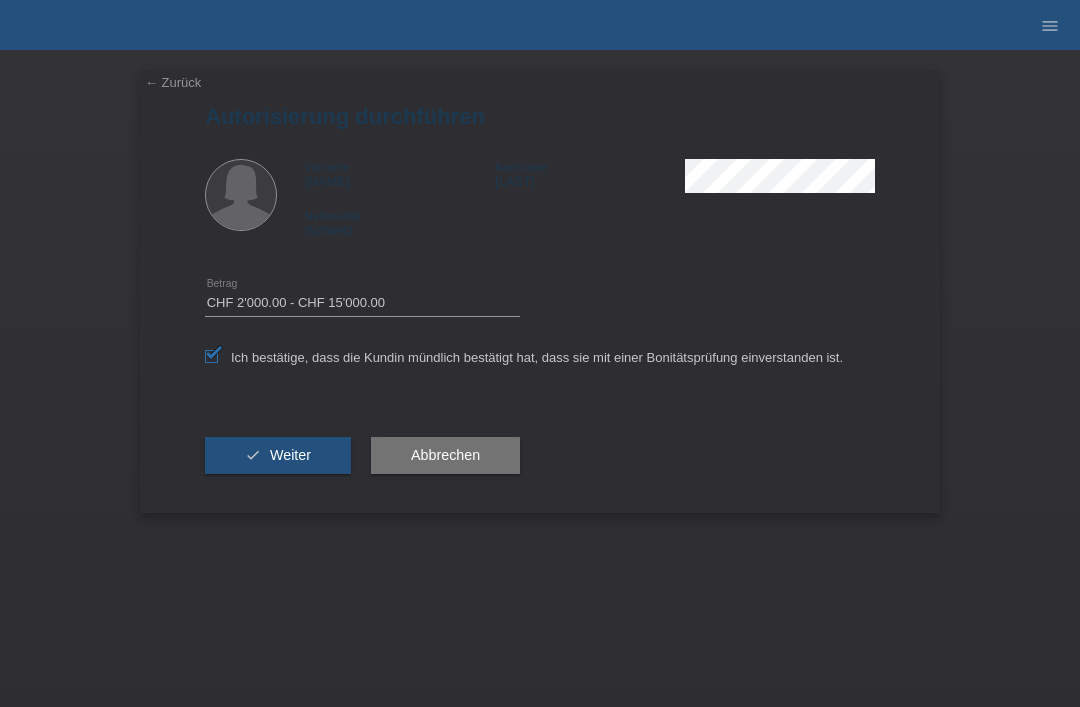 click on "Weiter" at bounding box center [290, 455] 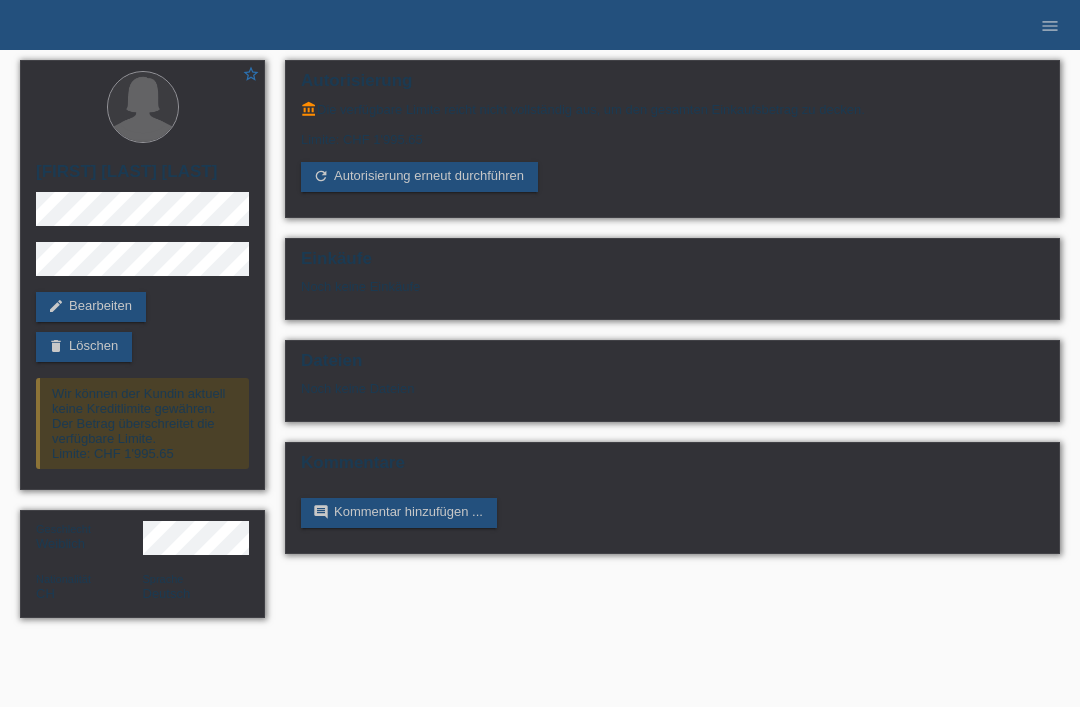 scroll, scrollTop: 0, scrollLeft: 0, axis: both 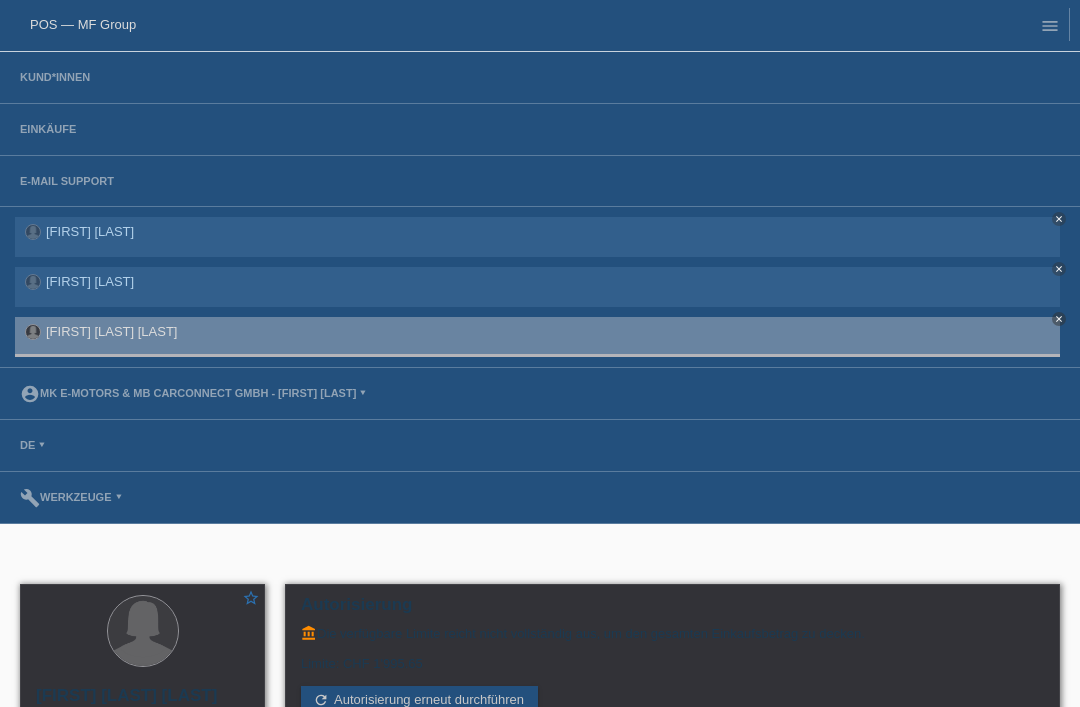 click on "POS — MF Group" at bounding box center [83, 24] 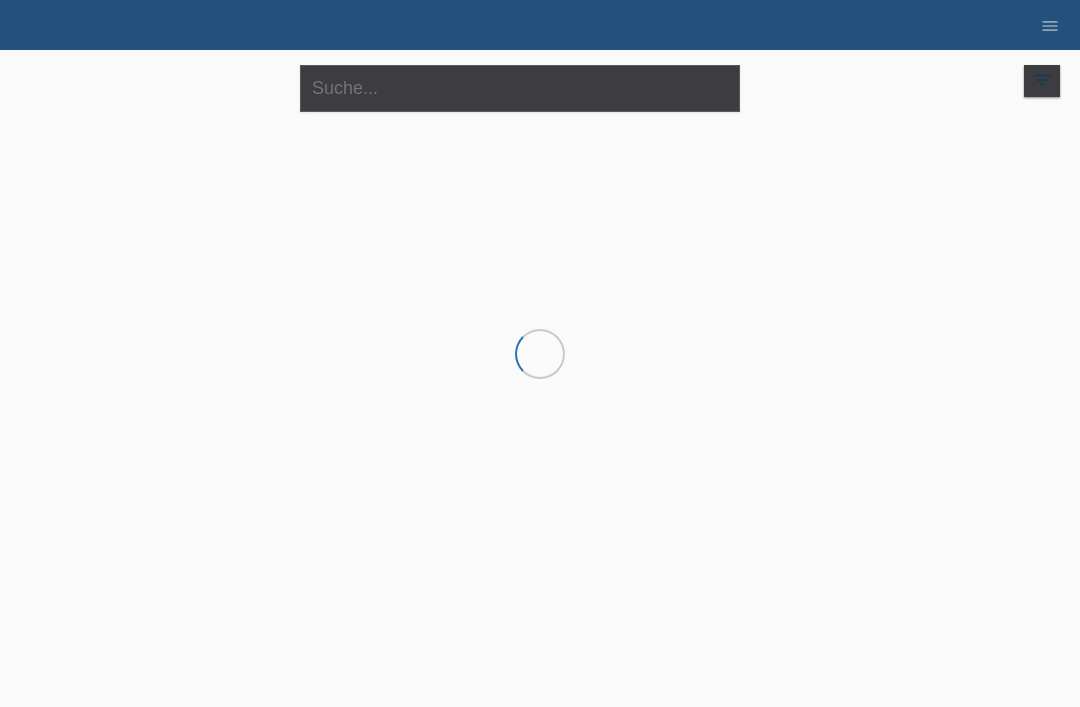 scroll, scrollTop: 0, scrollLeft: 0, axis: both 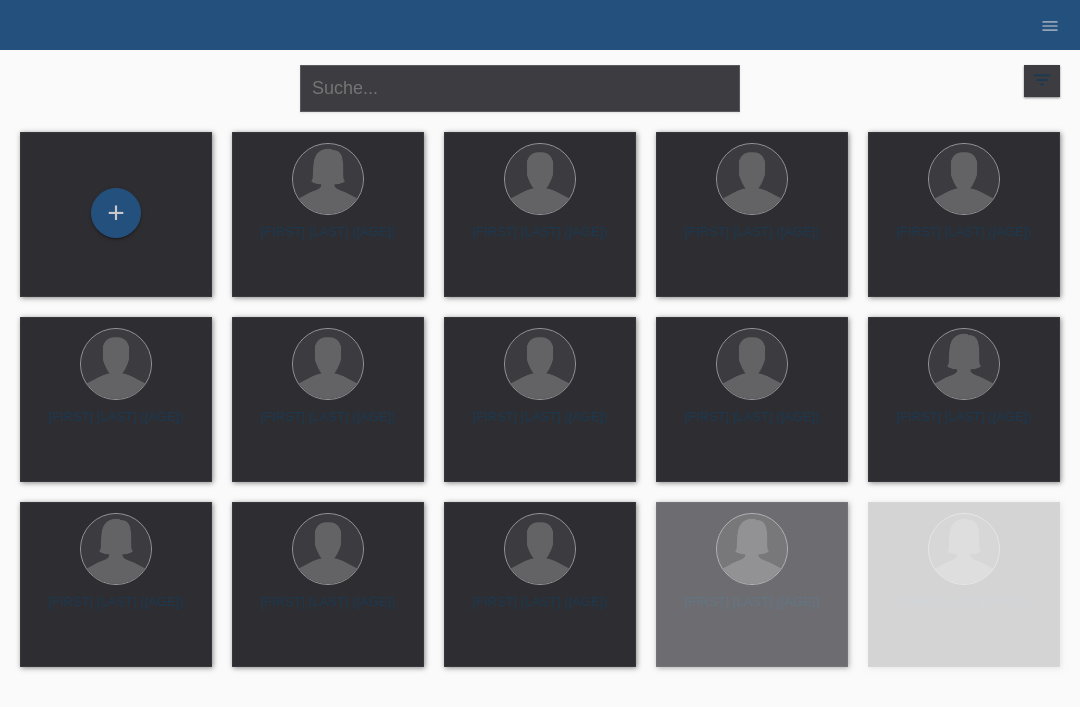 click on "+" at bounding box center (116, 213) 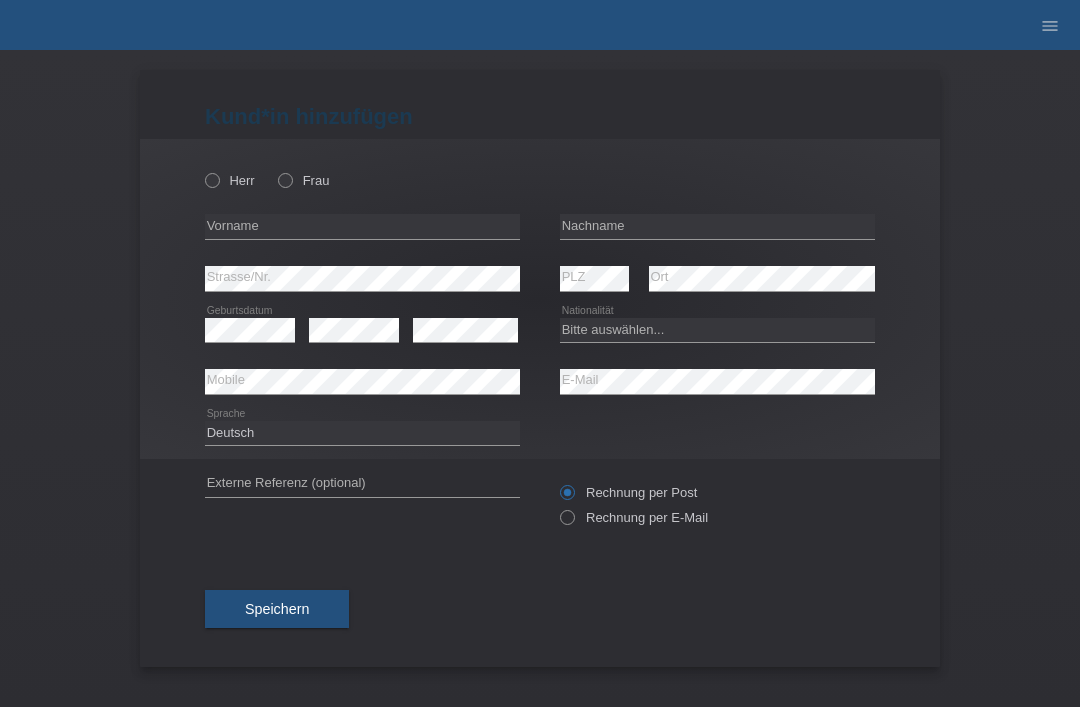 scroll, scrollTop: 0, scrollLeft: 0, axis: both 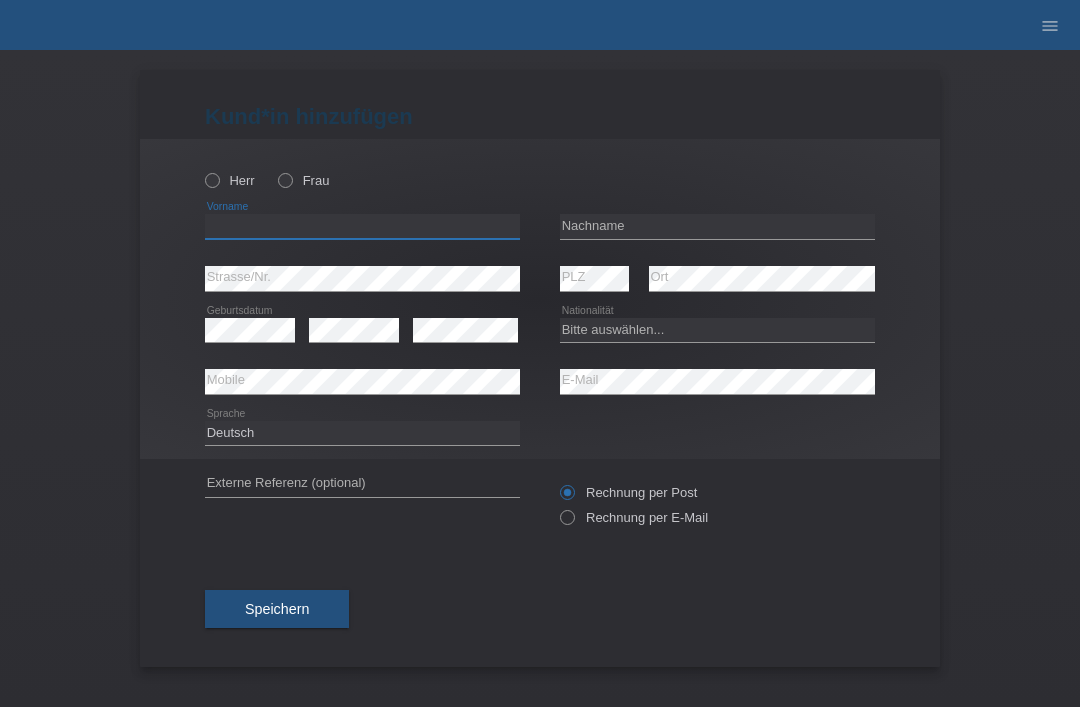 click at bounding box center (362, 226) 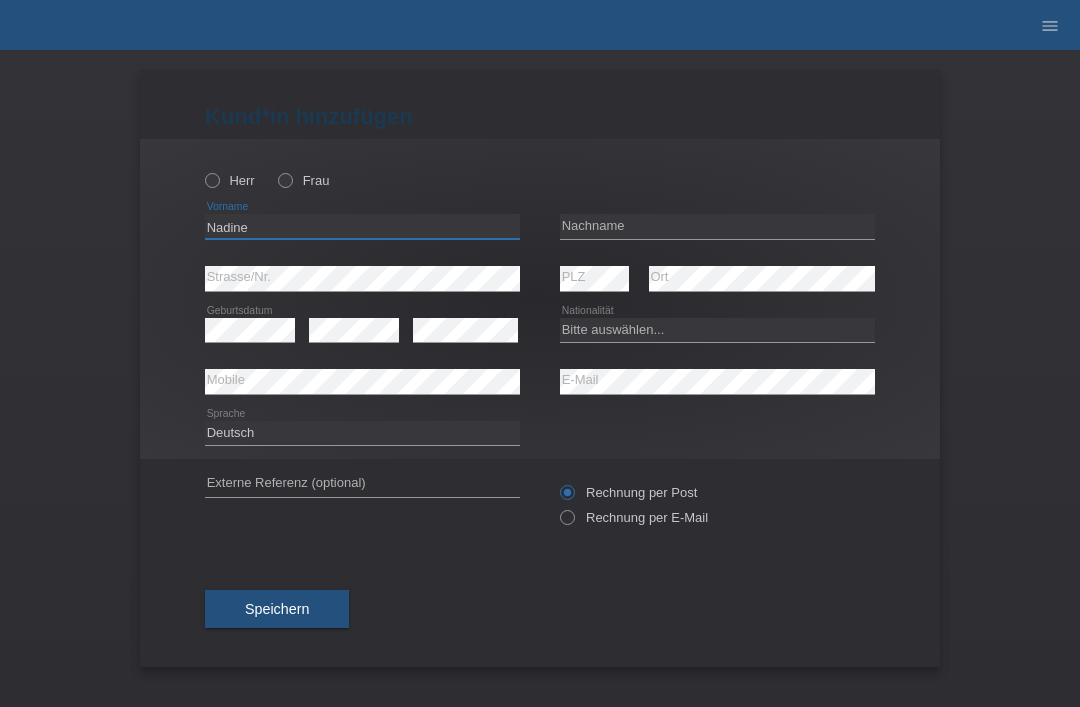 type on "Nadine" 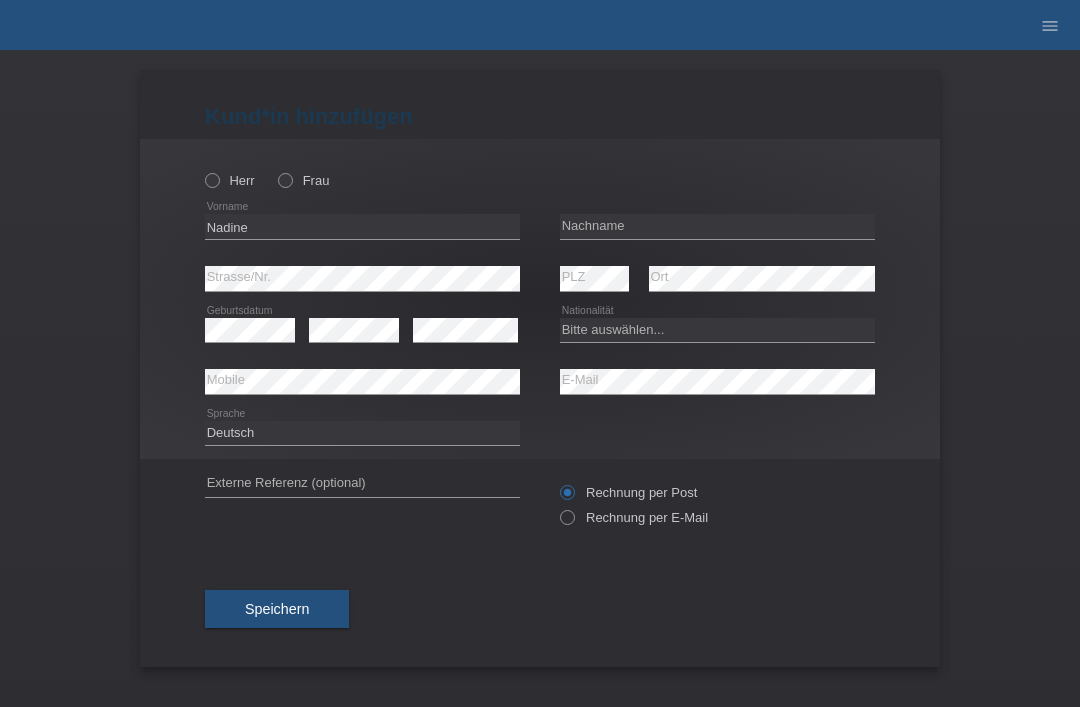 click on "Frau" at bounding box center (230, 180) 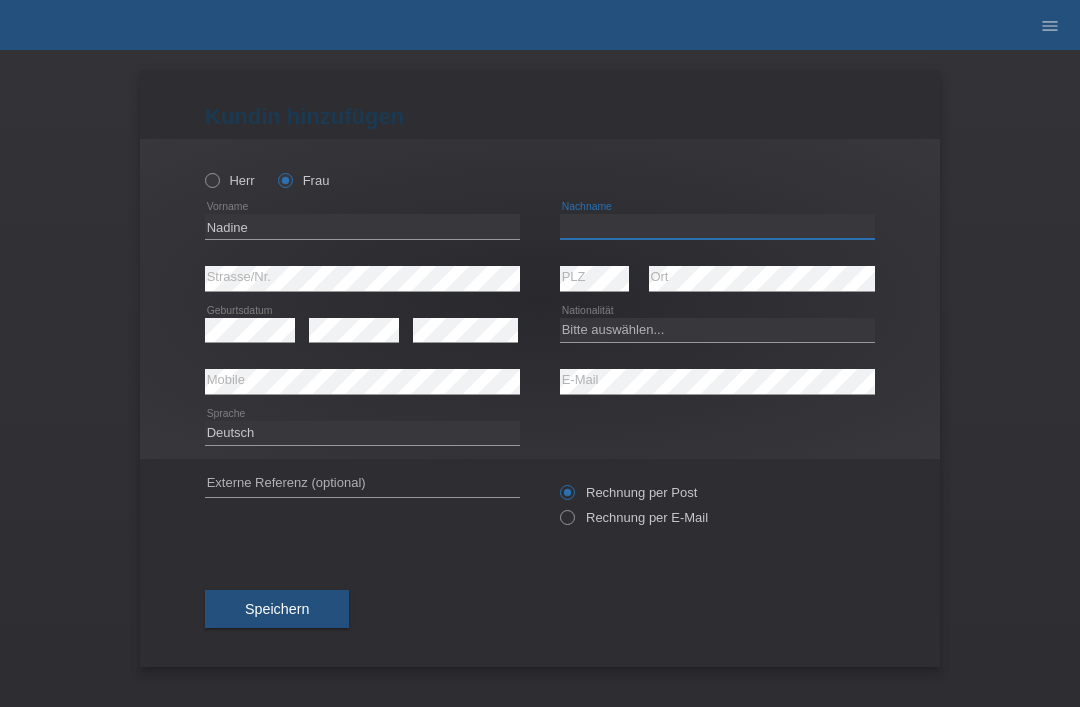 click at bounding box center [717, 226] 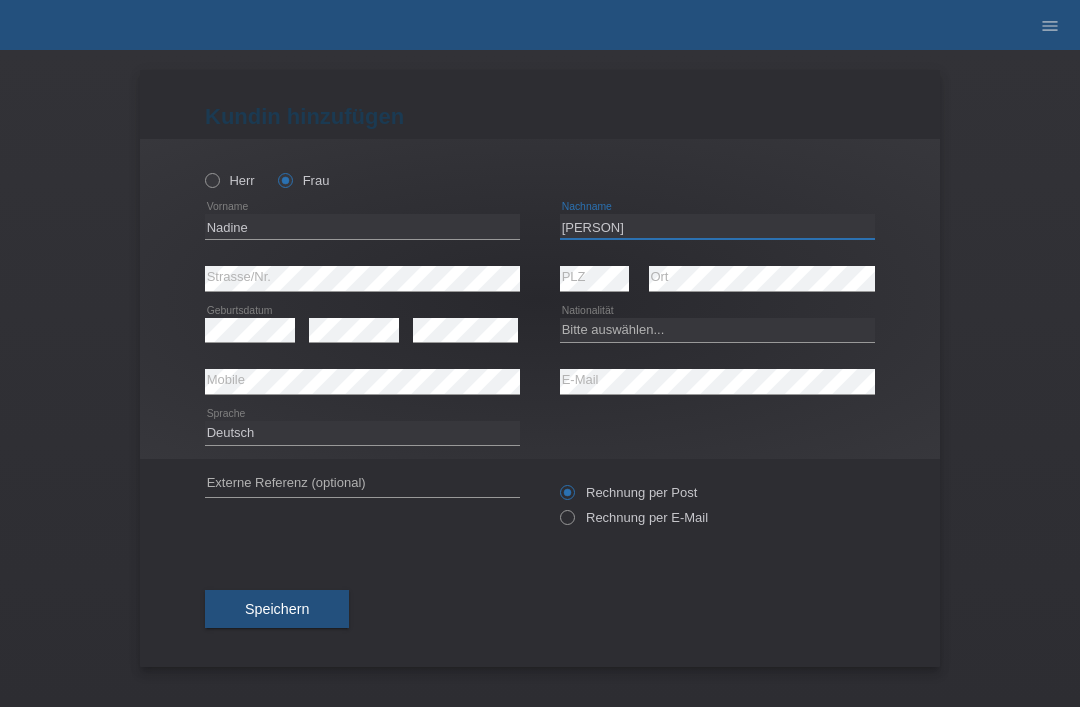 type on "Al jubroy" 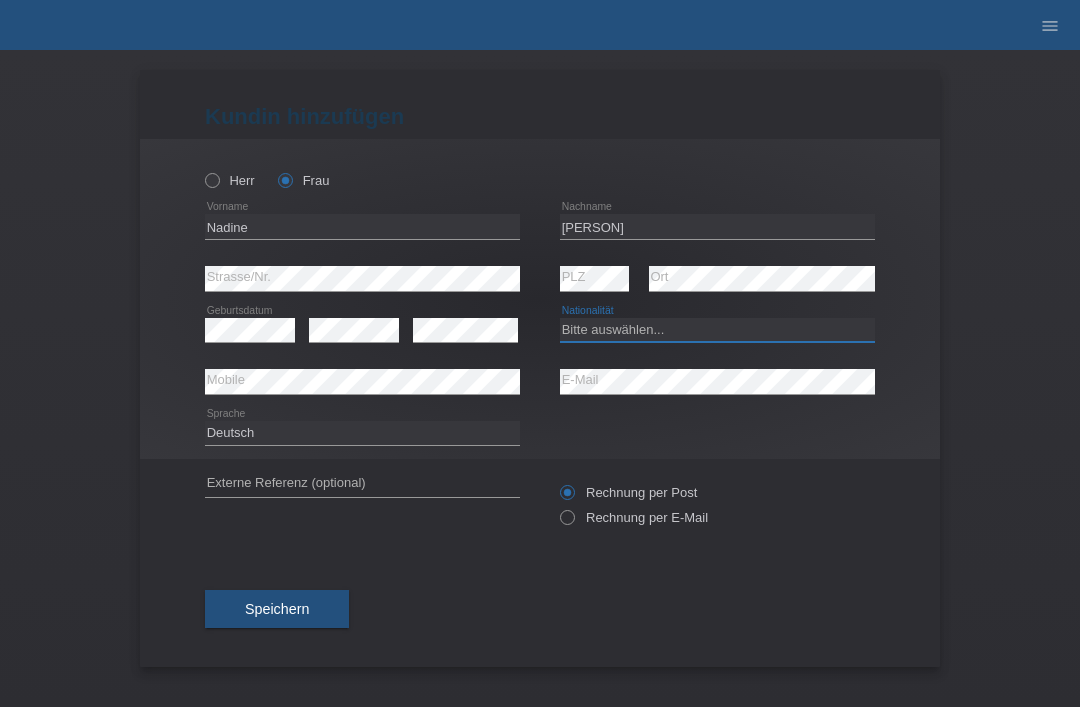 click on "Bitte auswählen...
Schweiz
Deutschland
Liechtenstein
Österreich
------------
Afghanistan
Ägypten
Åland
Albanien
Algerien" at bounding box center (717, 330) 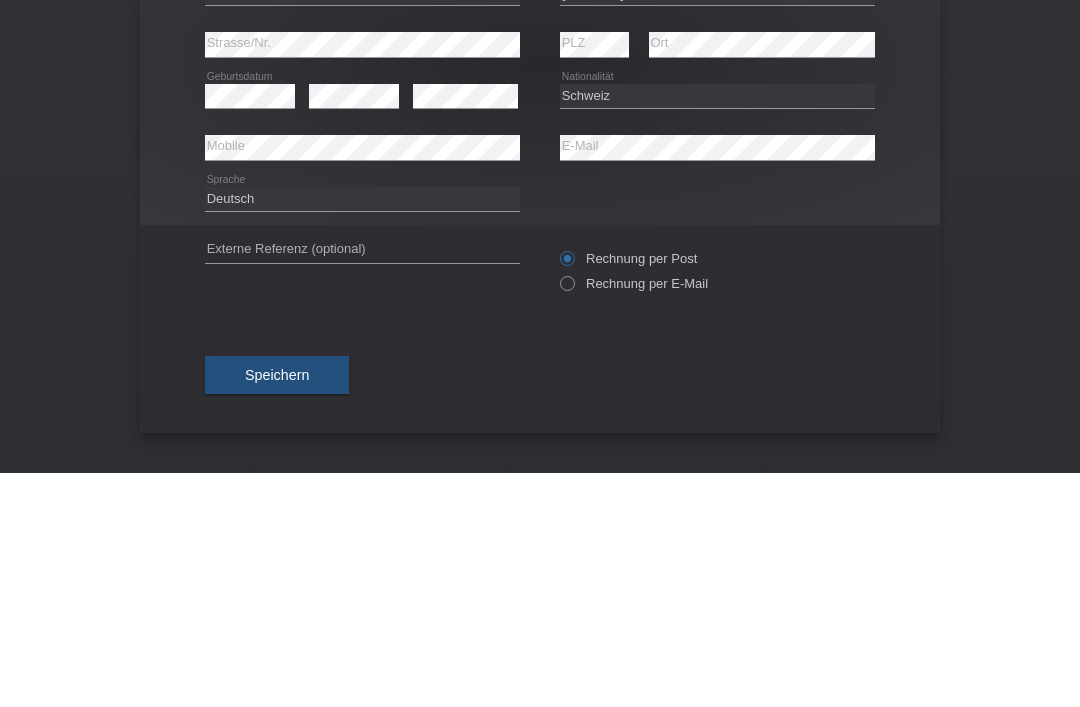 click on "Kund*in hinzufügen
Kunde hinzufügen
Kundin hinzufügen
Herr
Frau
Nadine error Vorname" at bounding box center (540, 378) 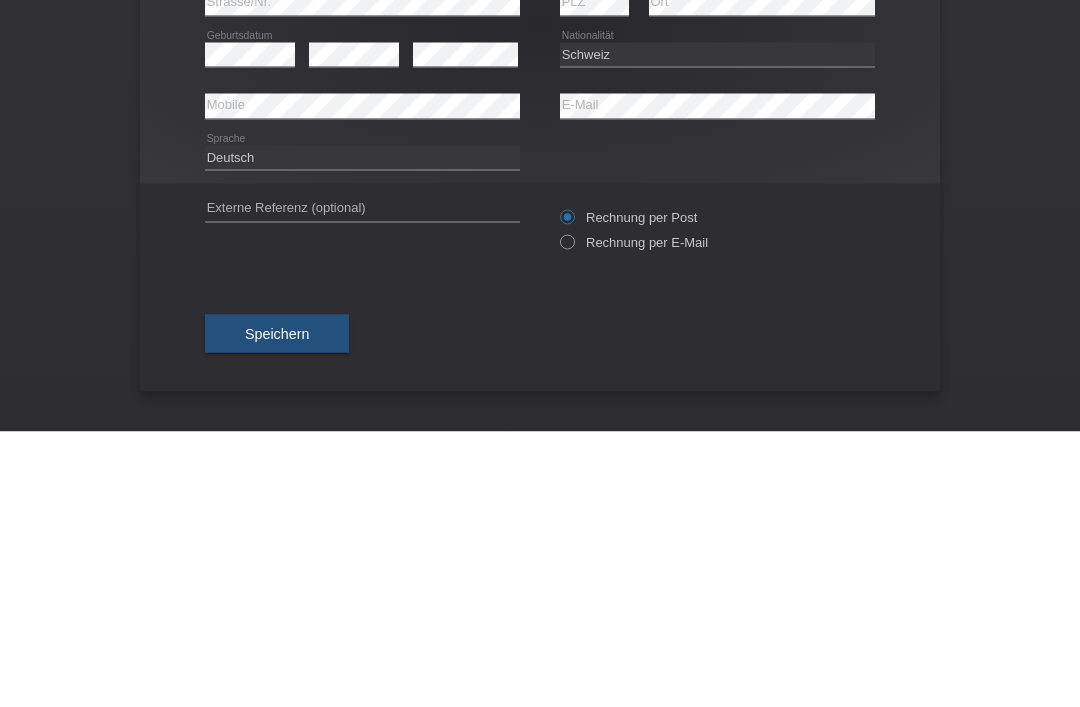 click on "Kund*in hinzufügen
Kunde hinzufügen
Kundin hinzufügen
Herr
Frau
Nadine error Vorname Al jubroy" at bounding box center (540, 368) 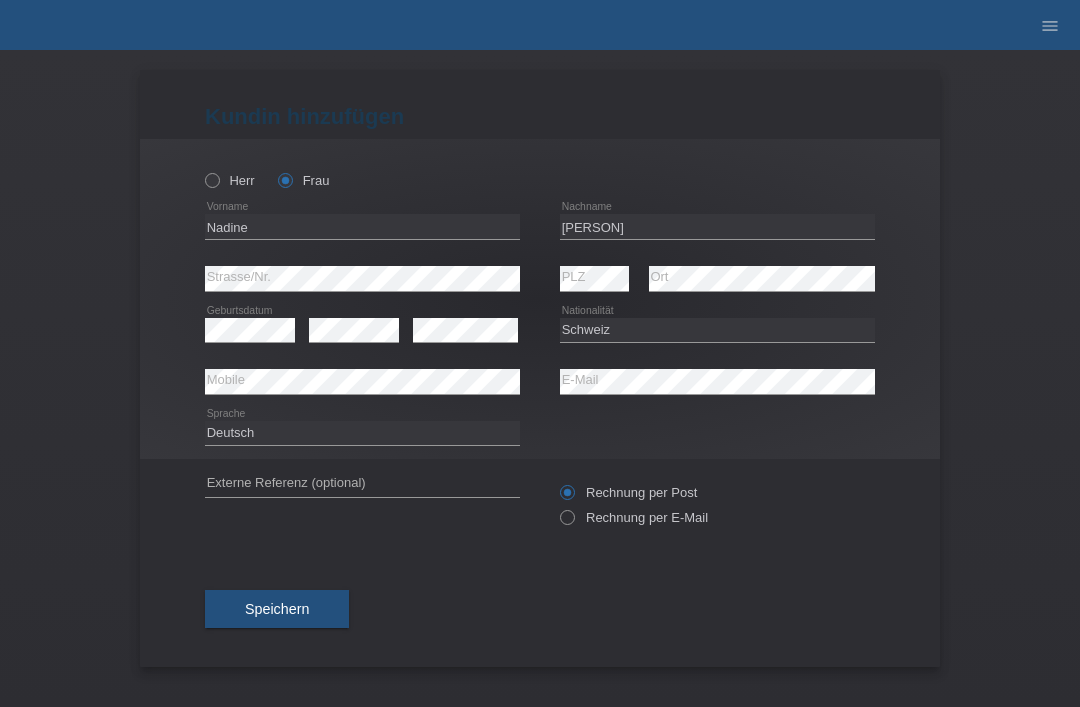 click on "Speichern" at bounding box center [277, 609] 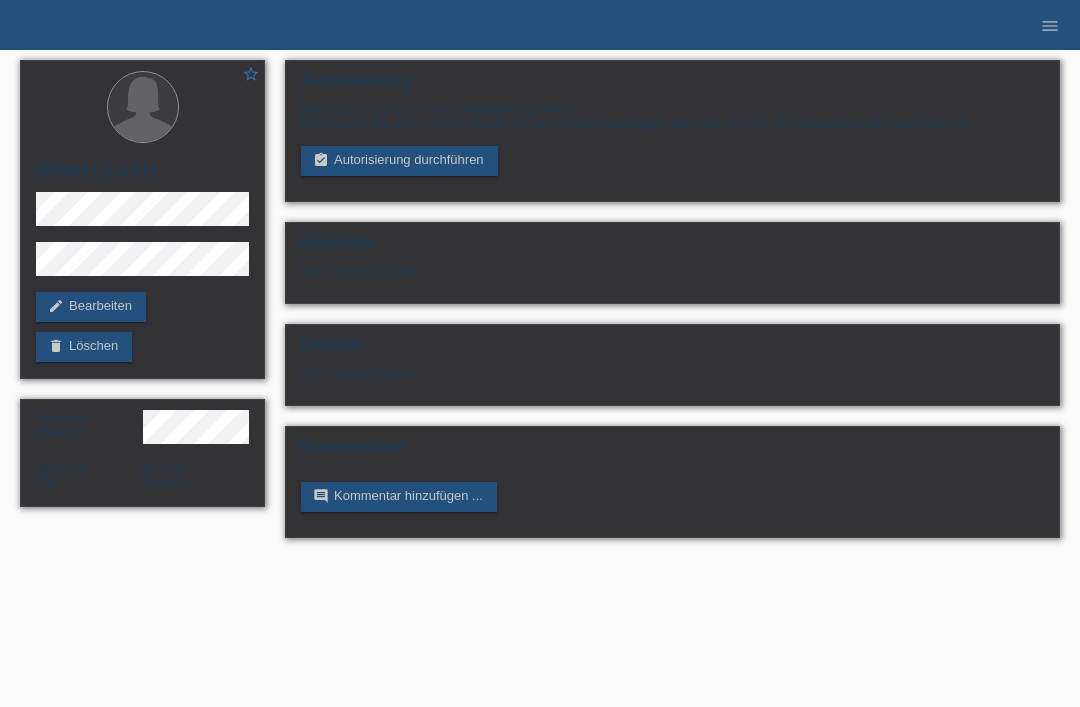 scroll, scrollTop: 0, scrollLeft: 0, axis: both 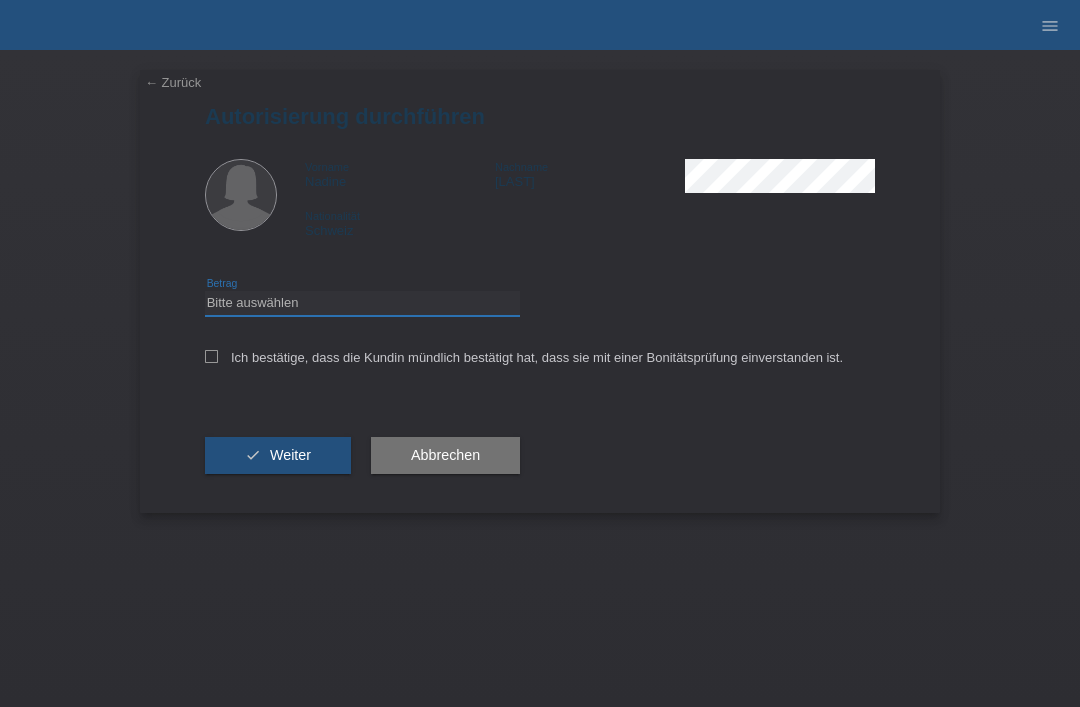 click on "Bitte auswählen
CHF 1.00 - CHF 499.00
CHF 500.00 - CHF 1'999.00
CHF 2'000.00 - CHF 15'000.00" at bounding box center [362, 303] 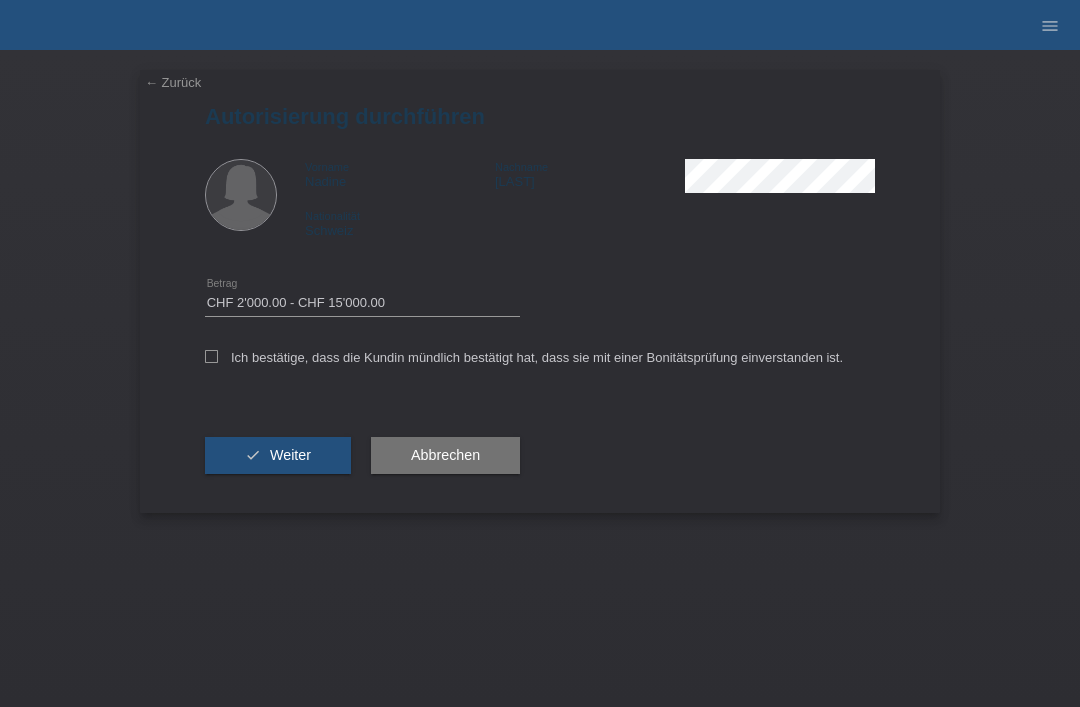 click at bounding box center (211, 356) 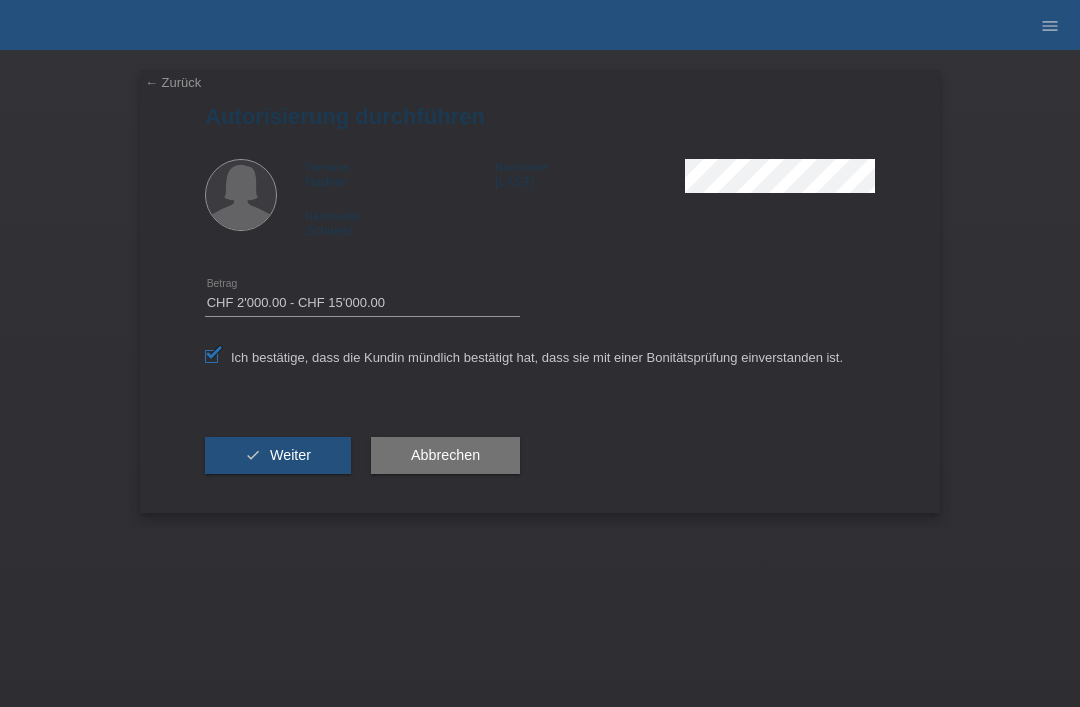 click on "check   Weiter" at bounding box center [278, 456] 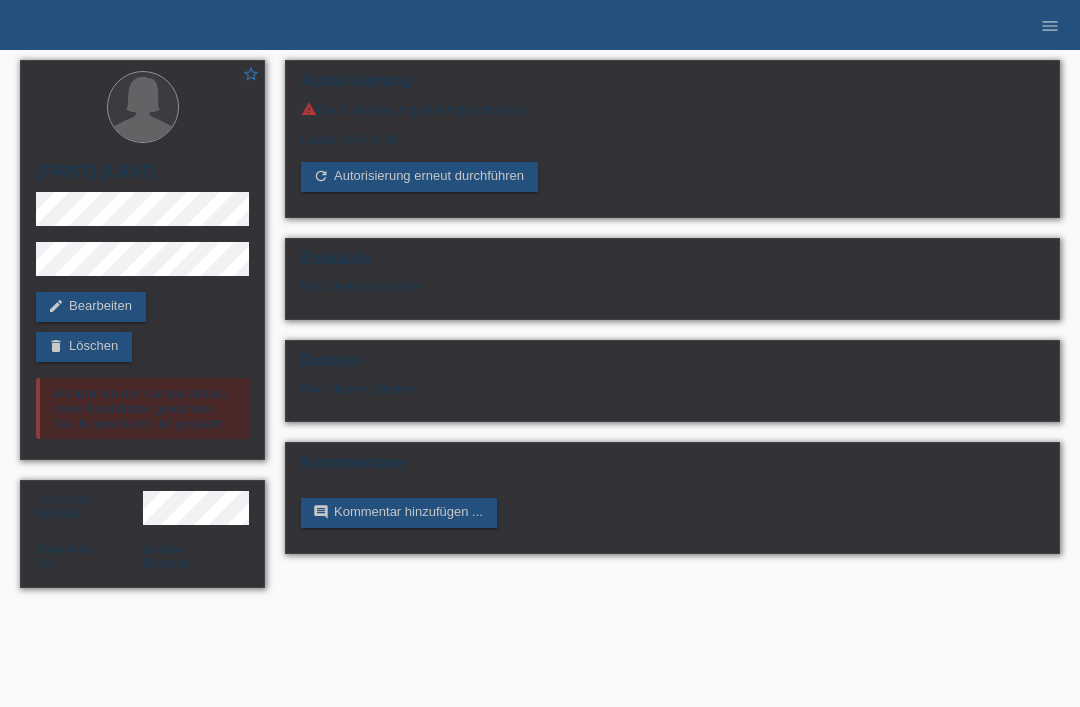 scroll, scrollTop: 0, scrollLeft: 0, axis: both 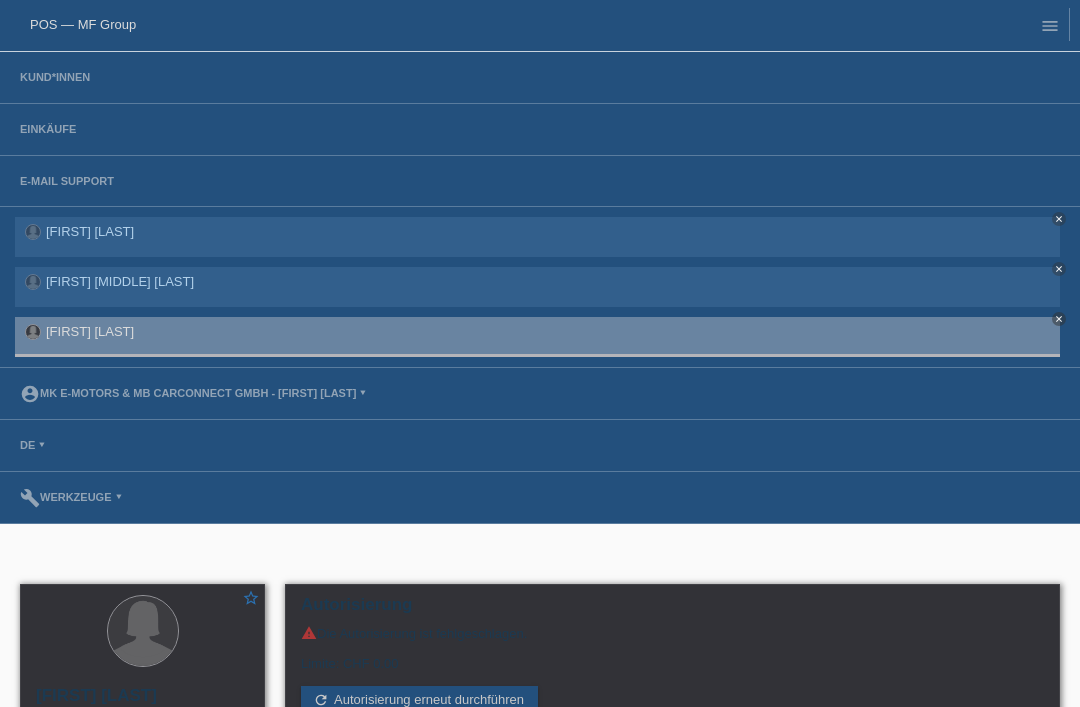 click on "Einkäufe" at bounding box center [48, 129] 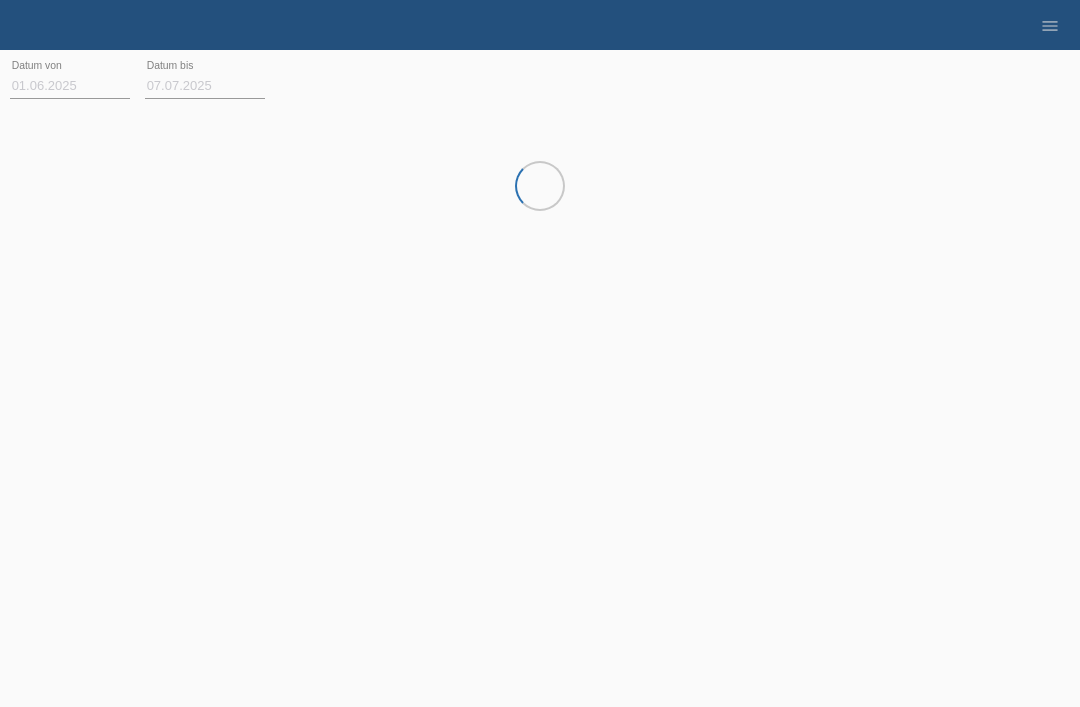 scroll, scrollTop: 0, scrollLeft: 0, axis: both 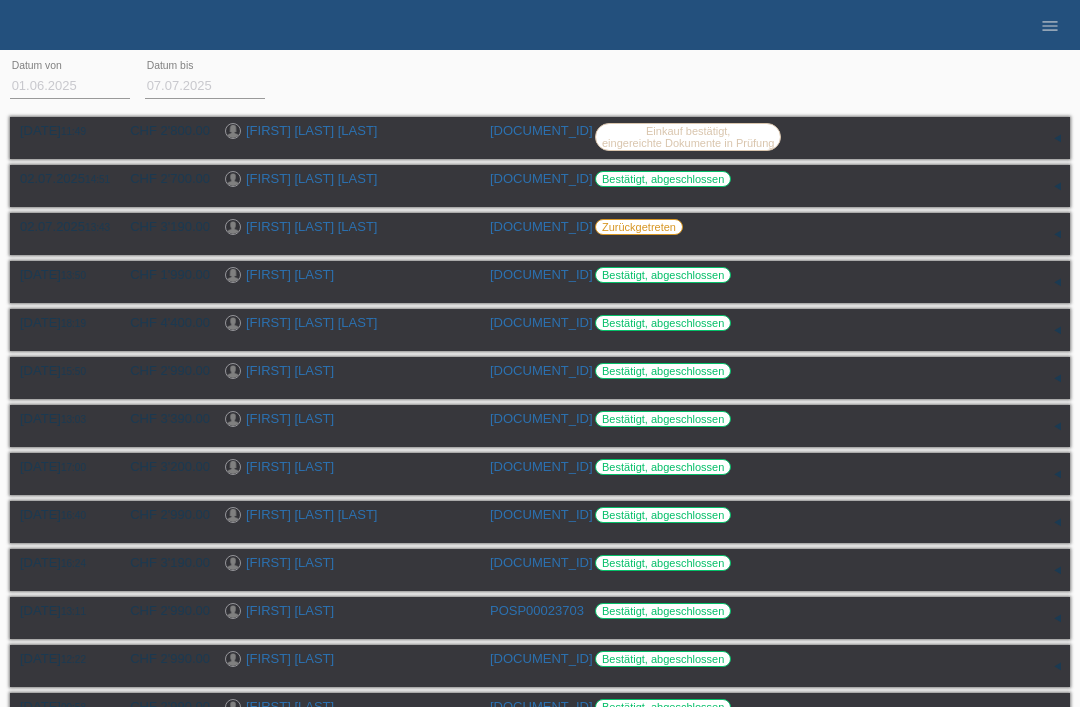 click on "menu" at bounding box center [1050, 26] 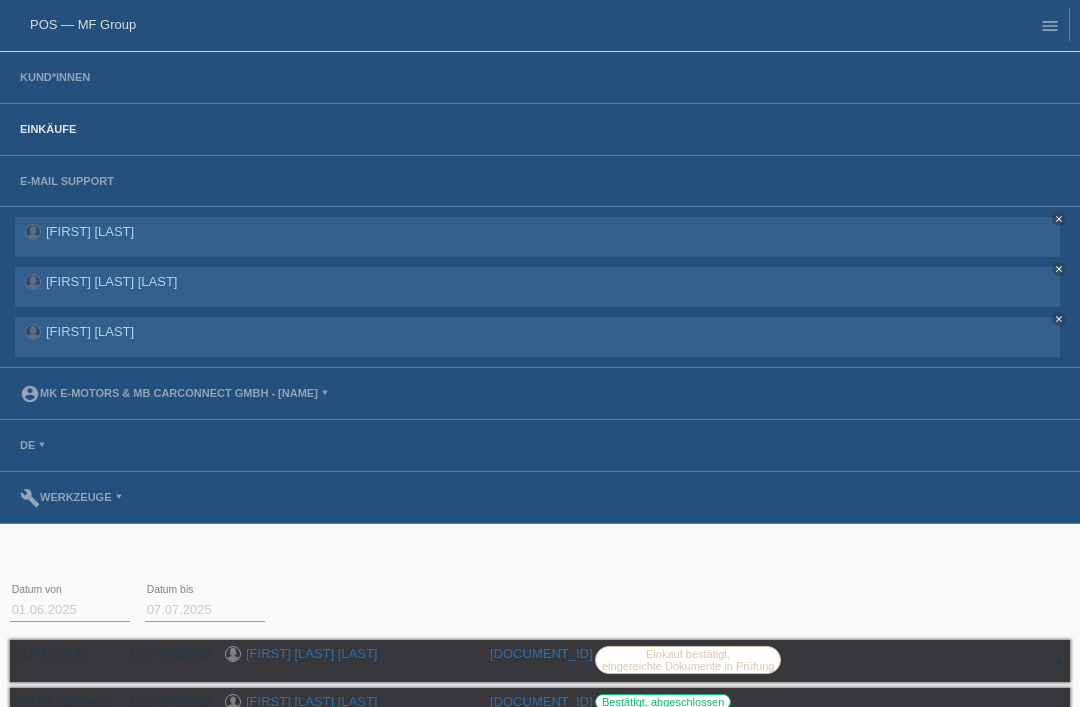 click on "Kund*innen" at bounding box center [55, 77] 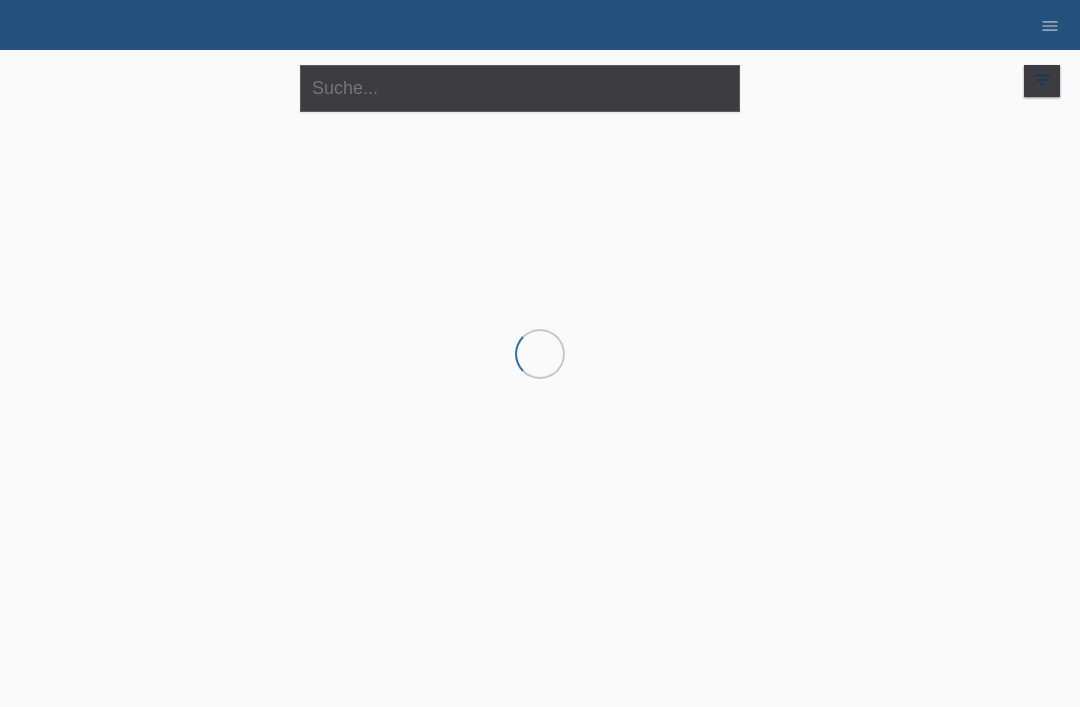 scroll, scrollTop: 0, scrollLeft: 0, axis: both 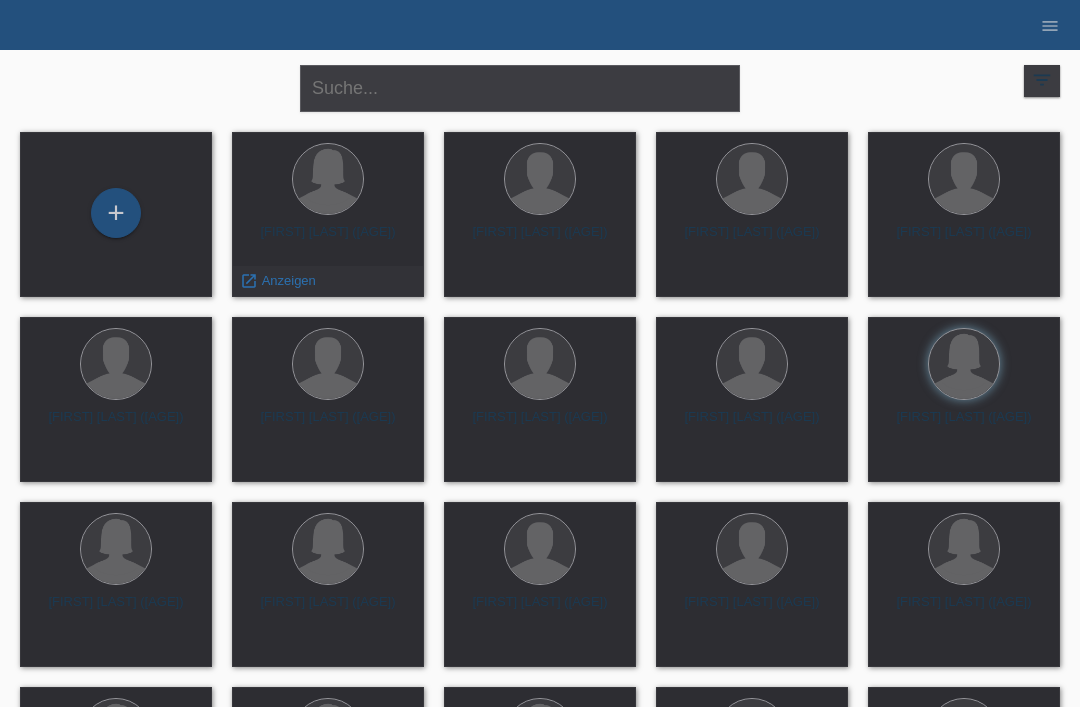 click on "Anzeigen" at bounding box center [289, 280] 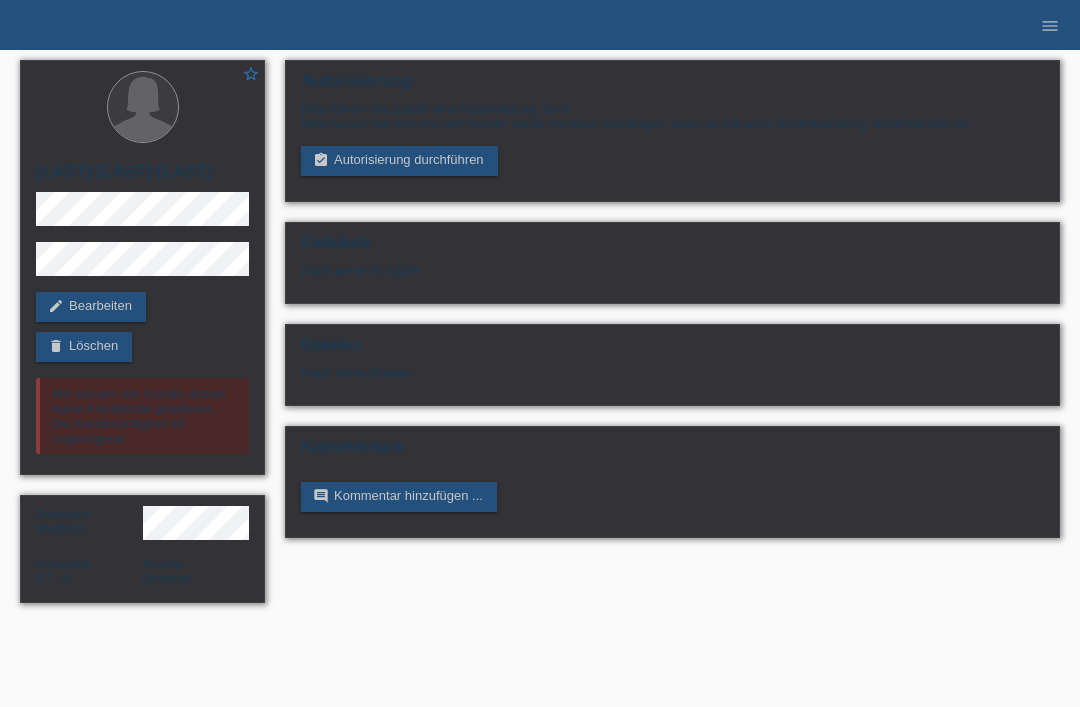 scroll, scrollTop: 0, scrollLeft: 0, axis: both 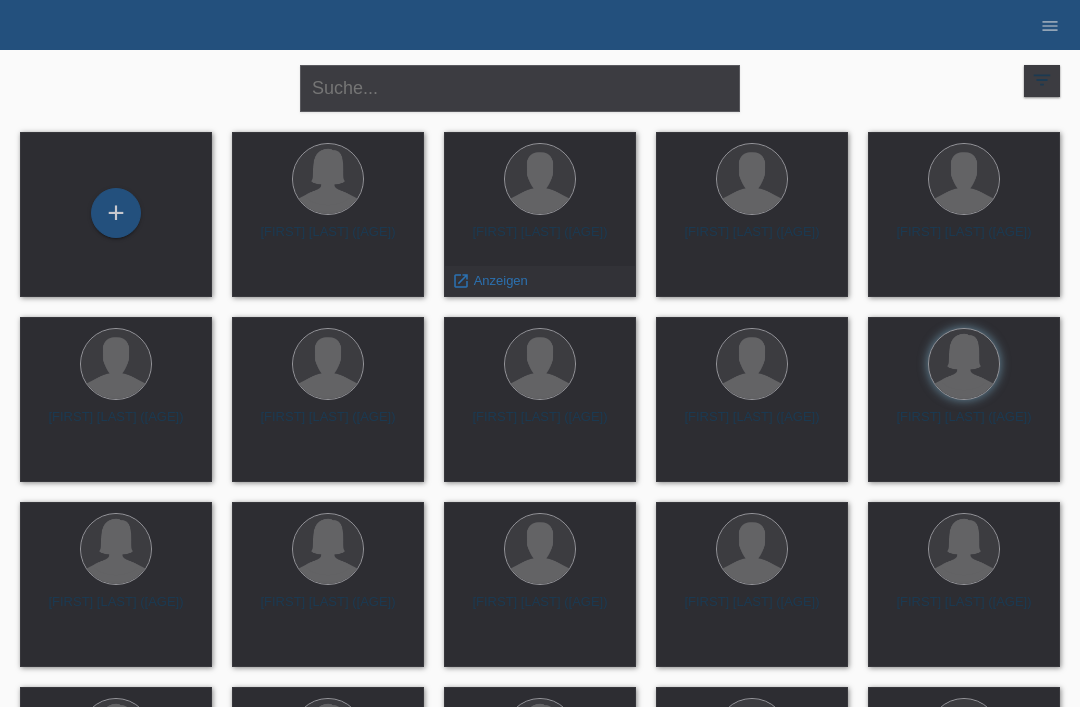 click on "Anzeigen" at bounding box center [289, 310] 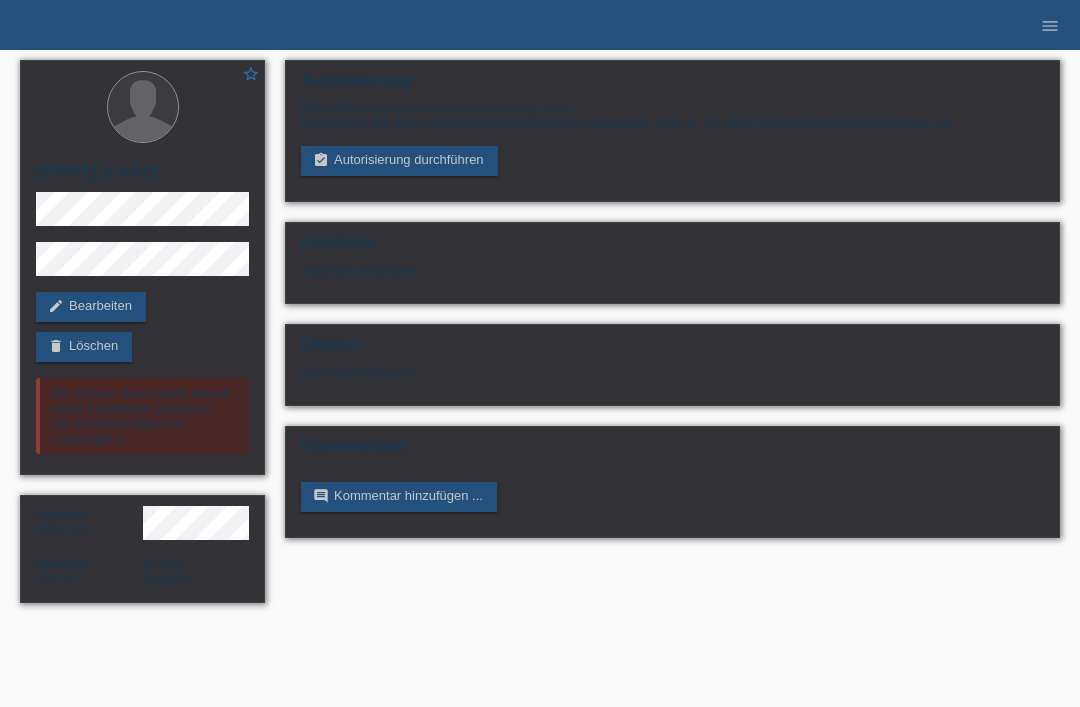 scroll, scrollTop: 0, scrollLeft: 0, axis: both 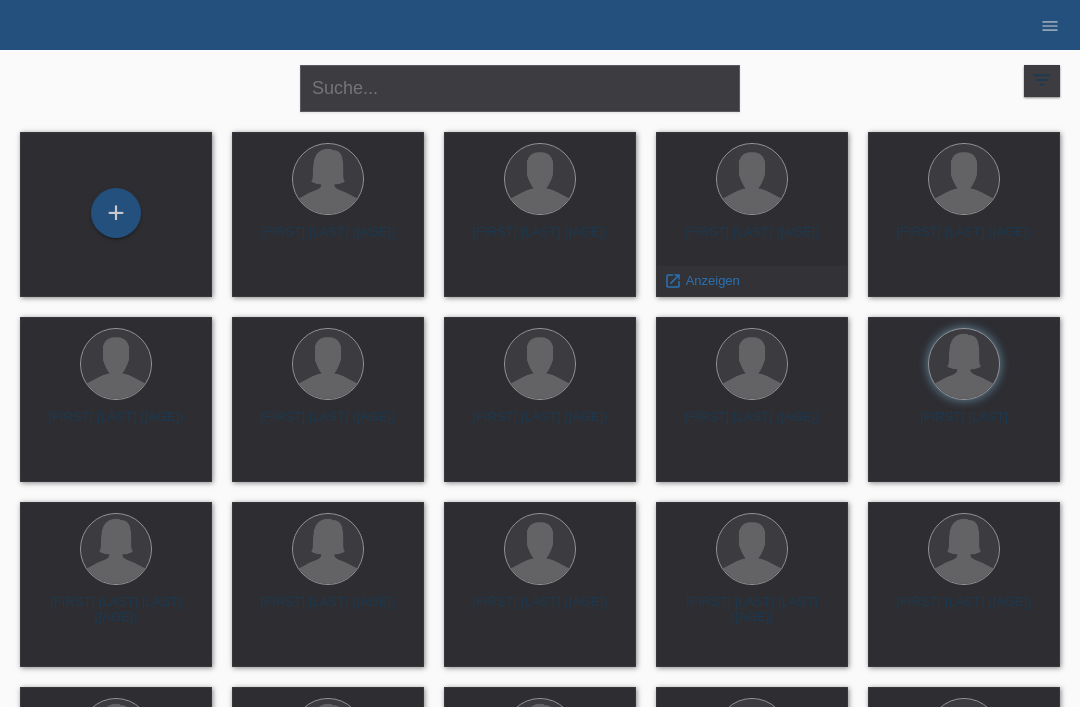 click on "Anzeigen" at bounding box center [289, 310] 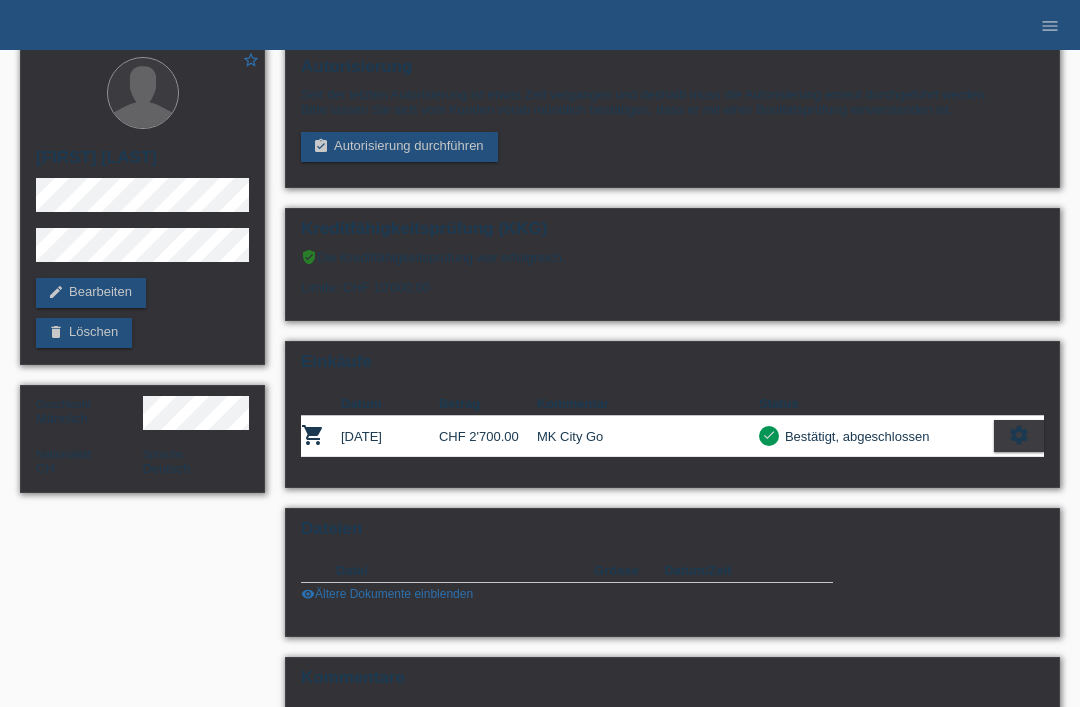 scroll, scrollTop: 0, scrollLeft: 0, axis: both 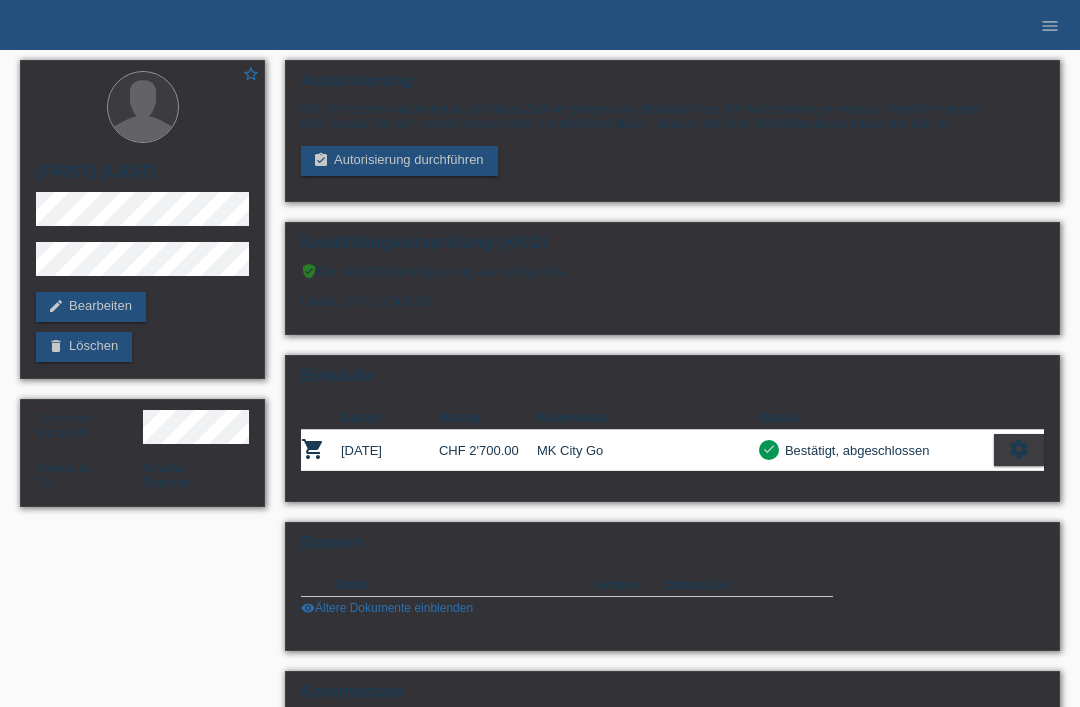 click on "menu" at bounding box center (1050, 25) 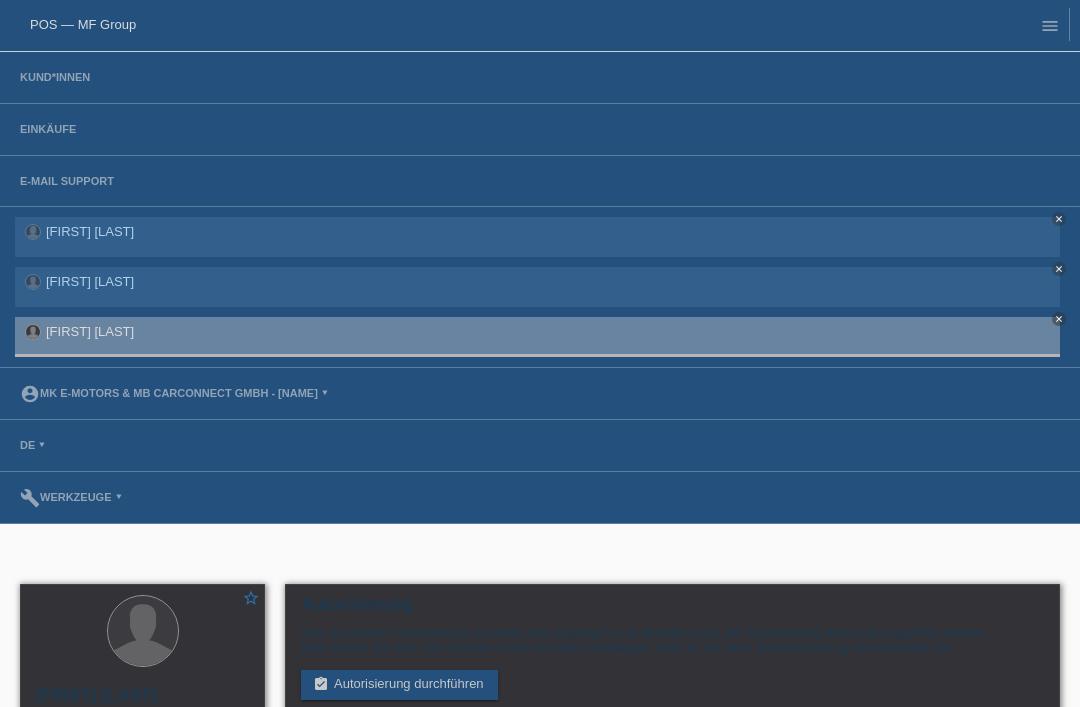 click on "POS — MF Group" at bounding box center (535, 24) 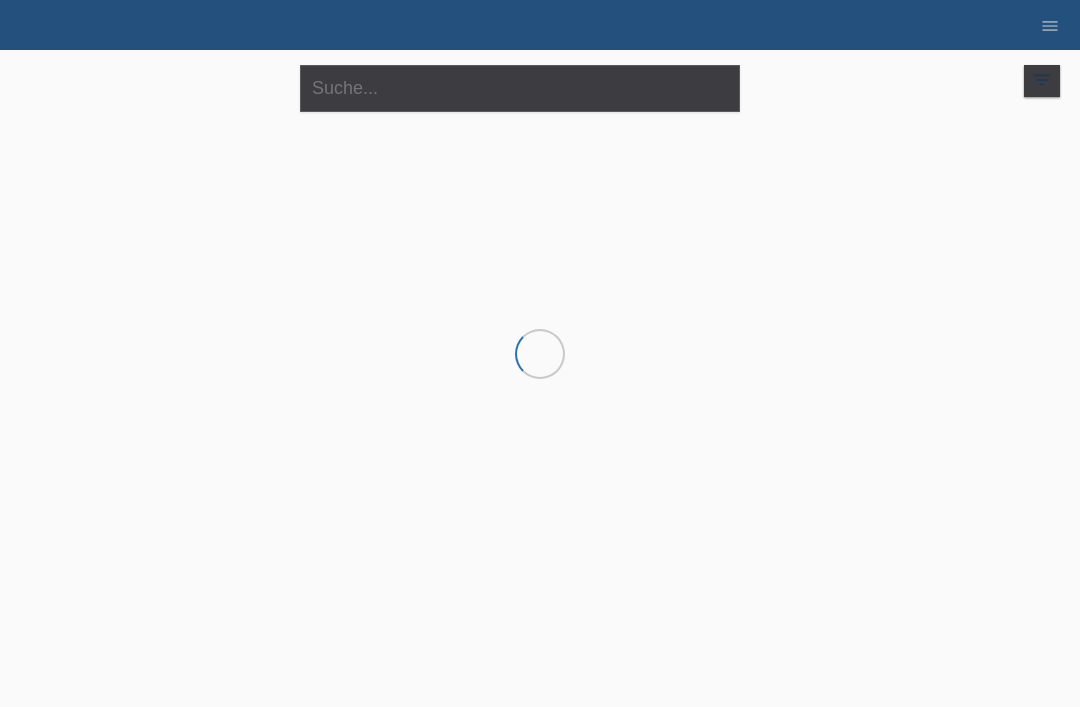 scroll, scrollTop: 0, scrollLeft: 0, axis: both 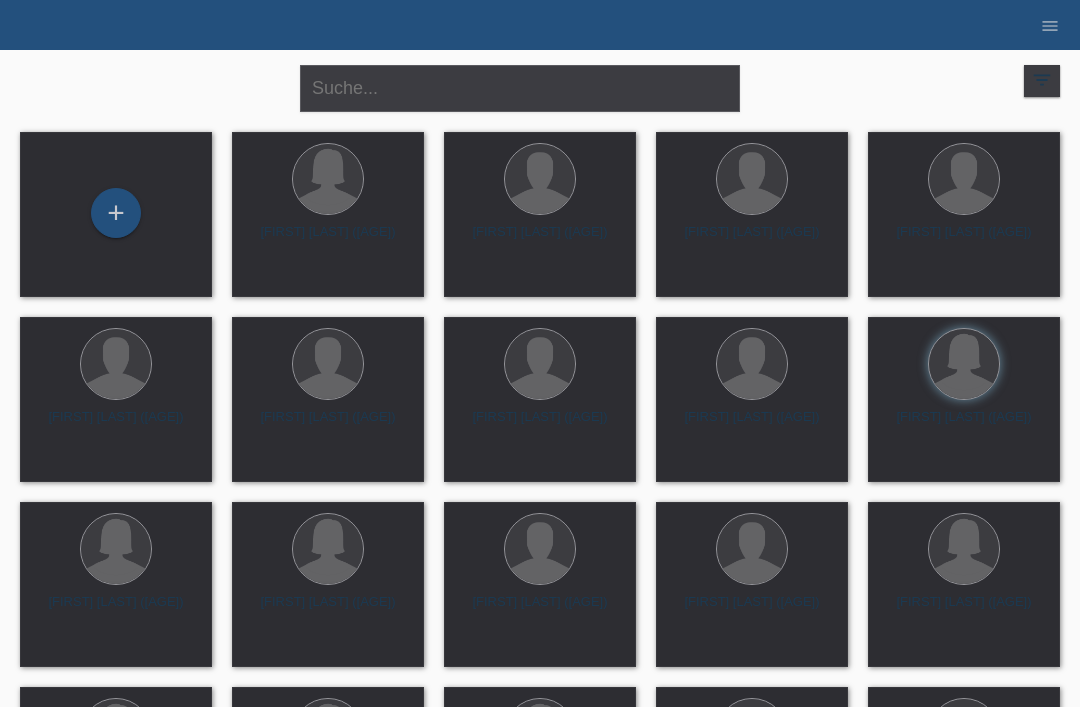 click on "menu" at bounding box center (1050, 25) 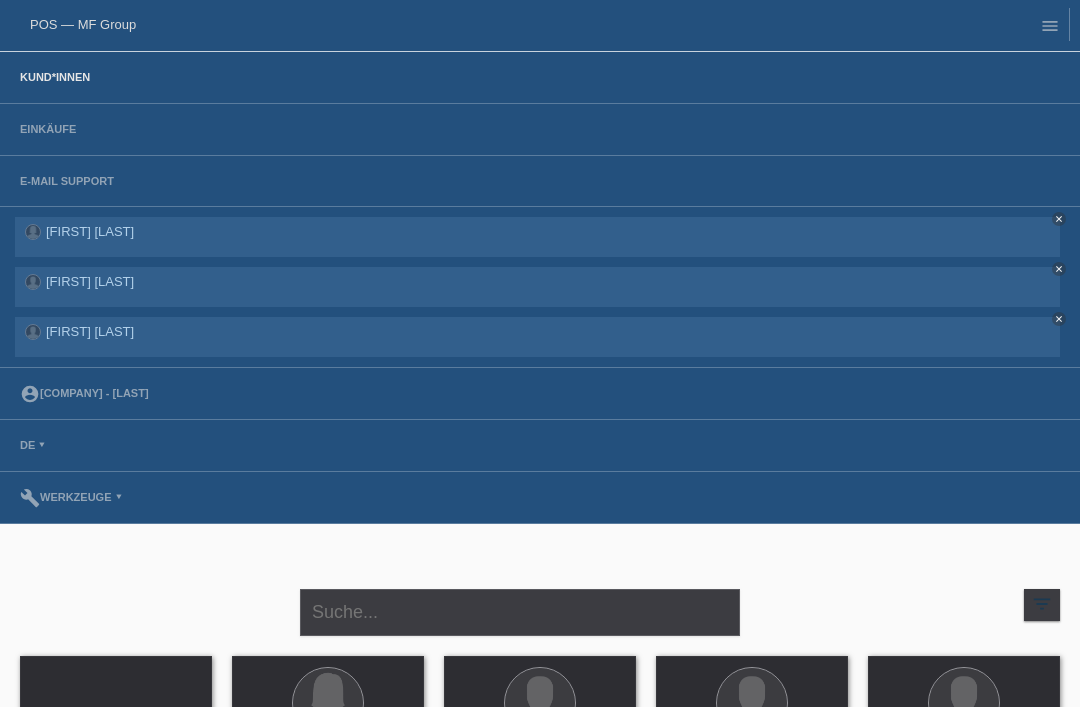 click on "Einkäufe" at bounding box center [48, 129] 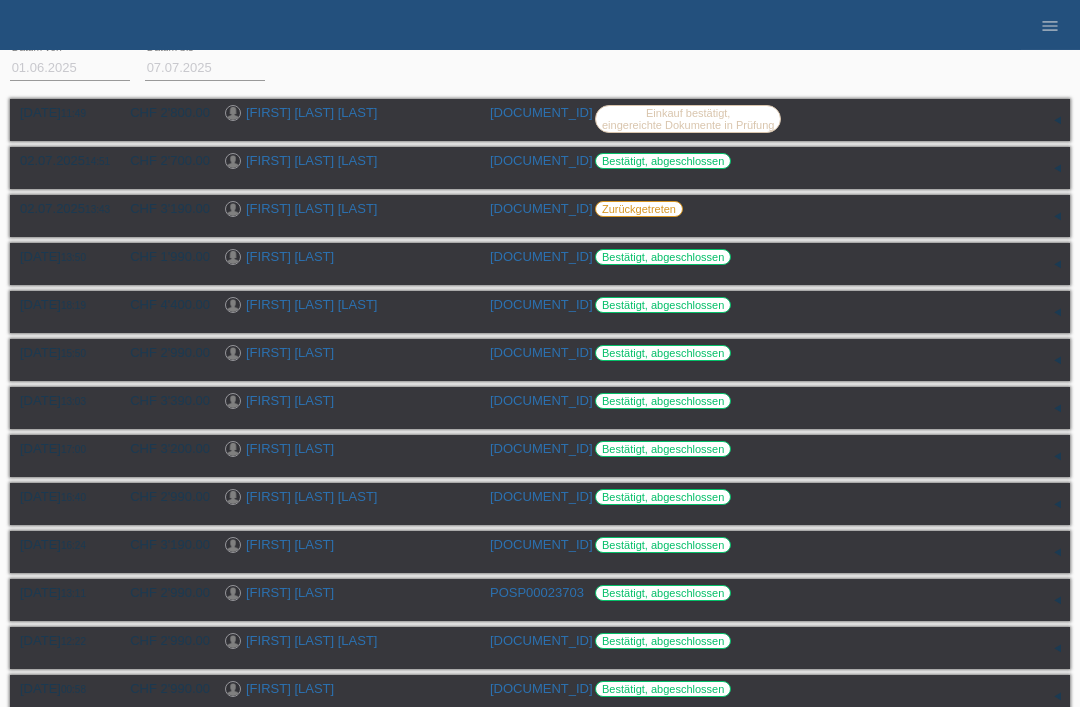 scroll, scrollTop: 0, scrollLeft: 0, axis: both 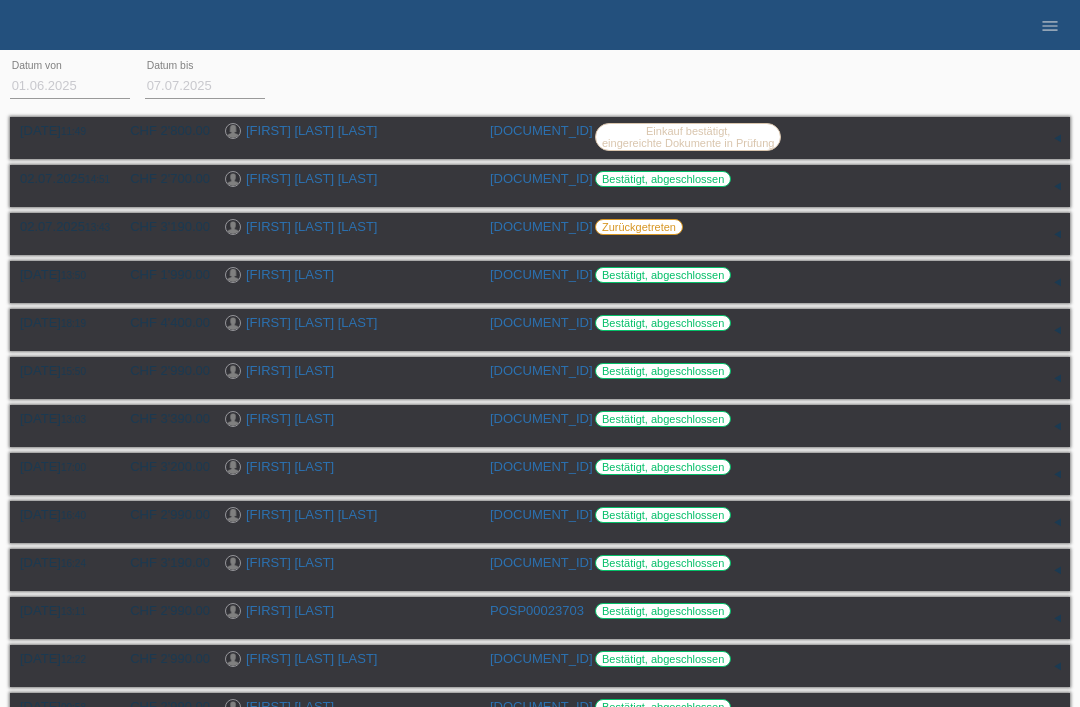 click on "menu" at bounding box center (1050, 26) 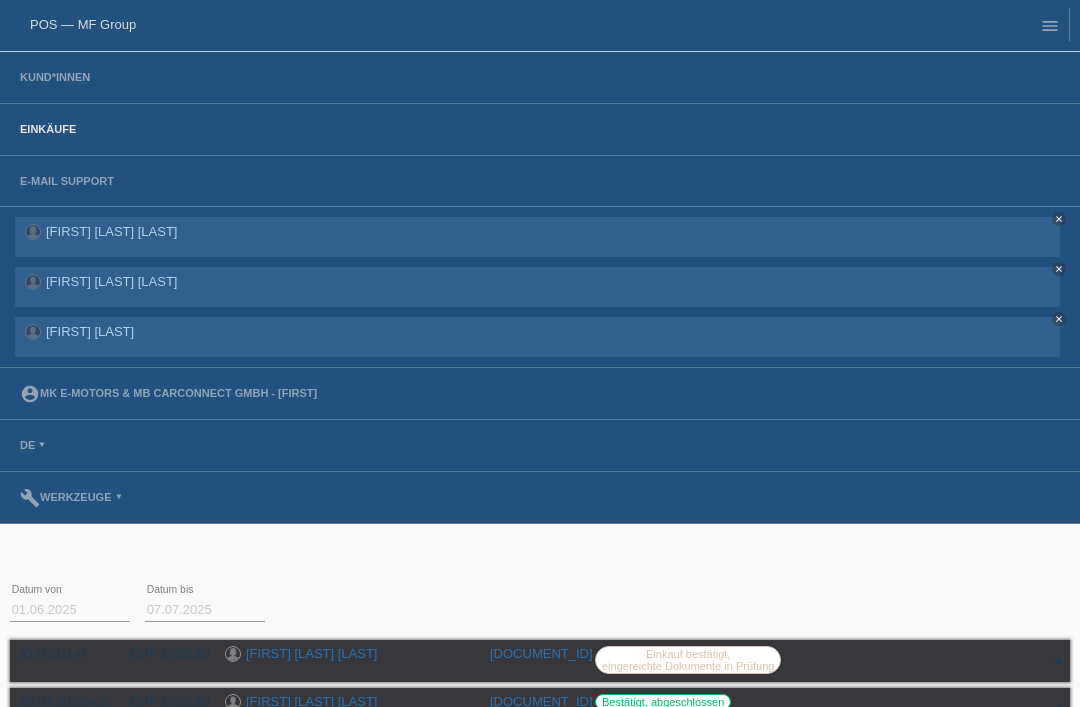 click on "POS — MF Group" at bounding box center (83, 24) 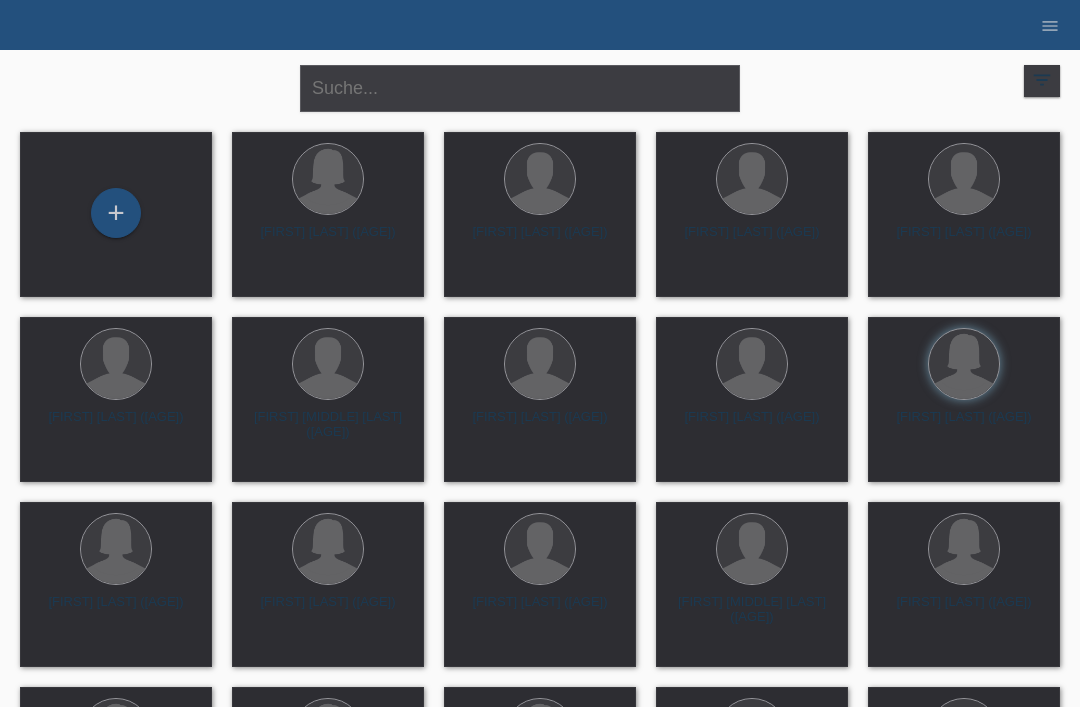 scroll, scrollTop: 1, scrollLeft: 0, axis: vertical 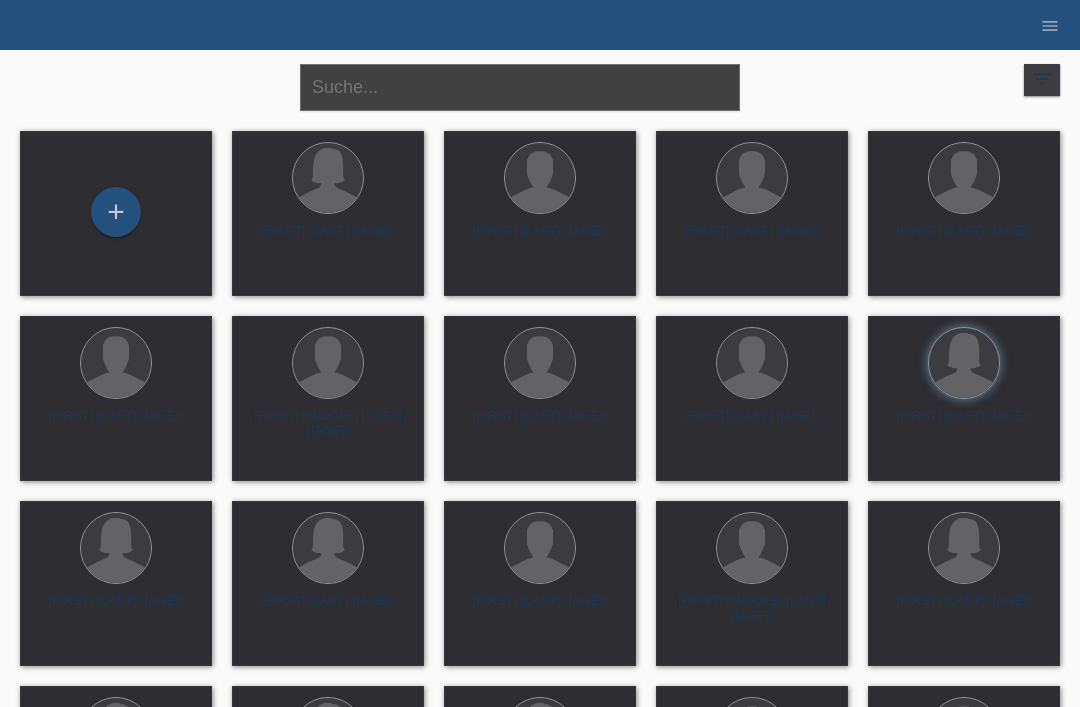 click at bounding box center [520, 87] 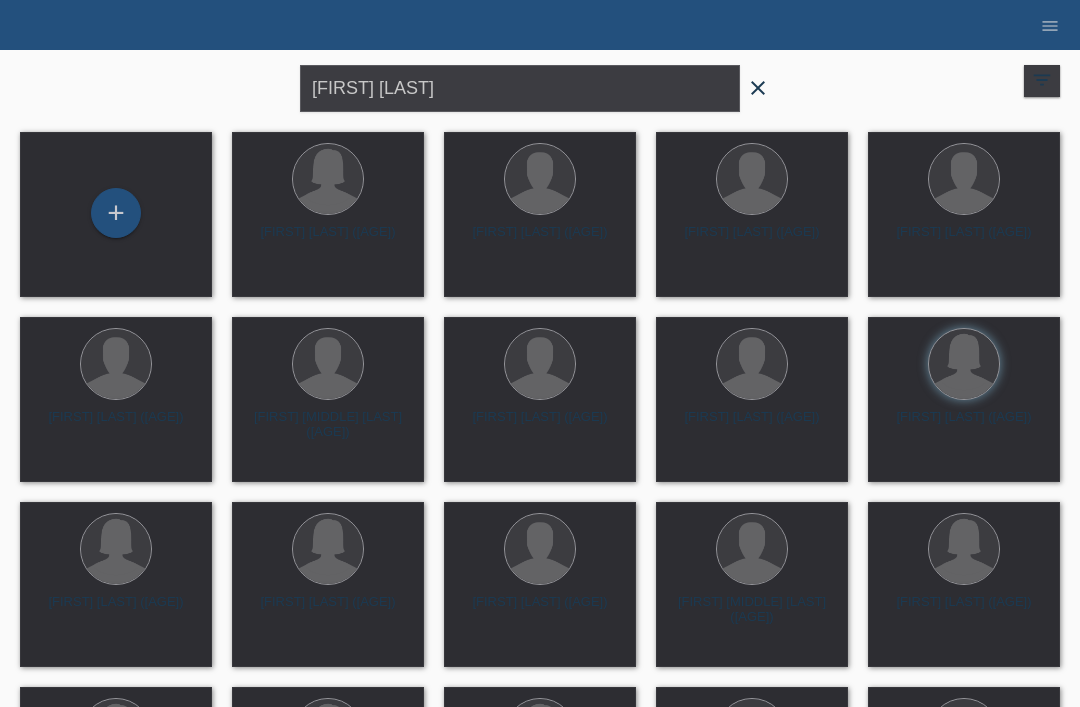 scroll, scrollTop: 1, scrollLeft: 0, axis: vertical 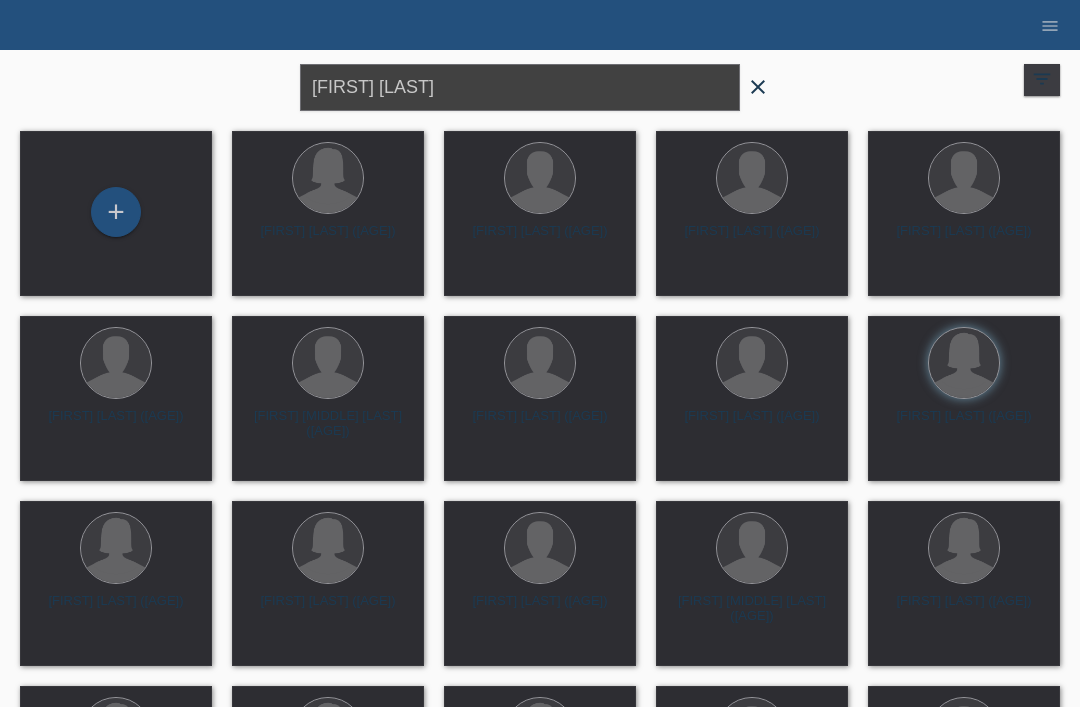 click on "[FIRST] [MONTH]" at bounding box center (520, 87) 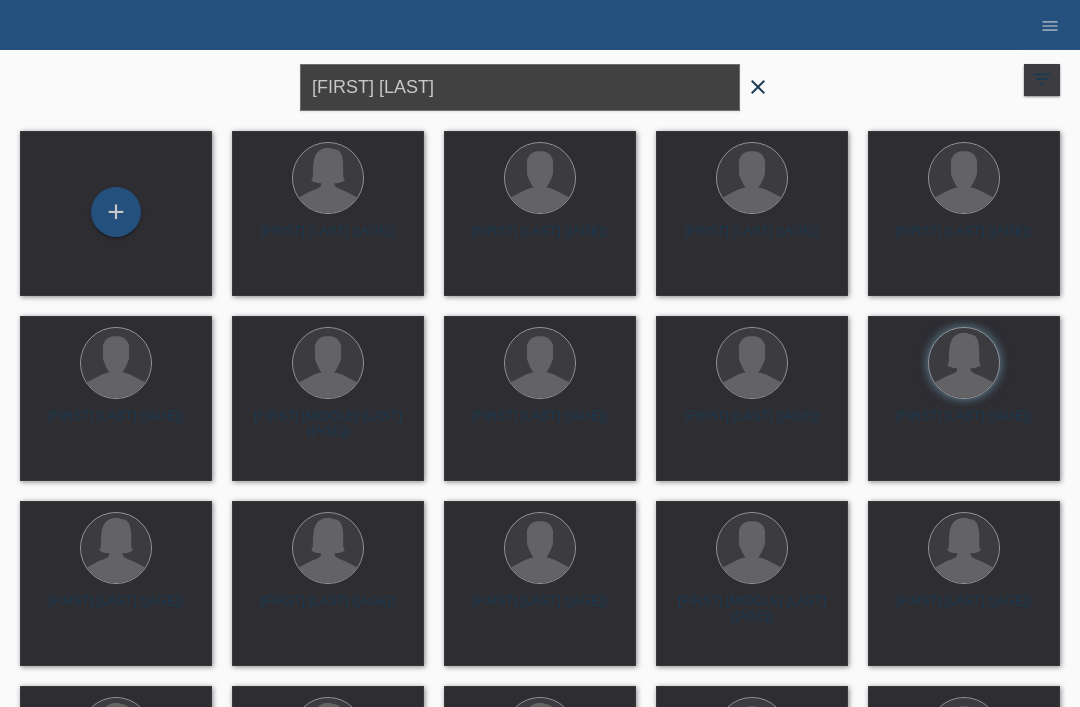 type on "Jana june rieder" 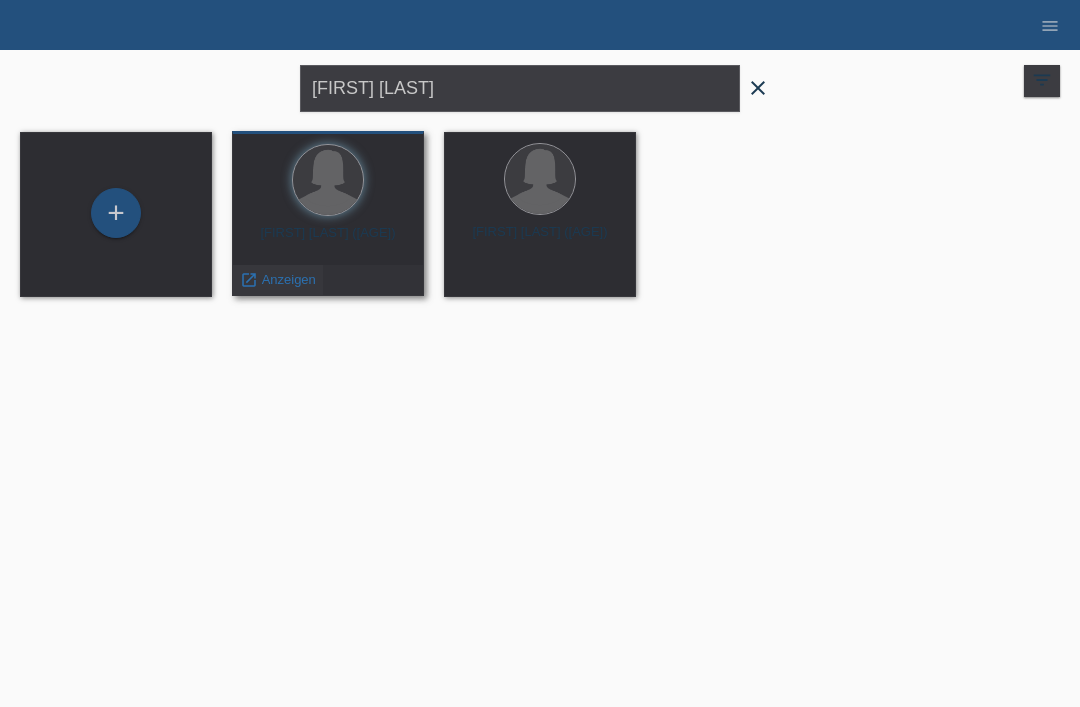 click on "Anzeigen" at bounding box center [289, 279] 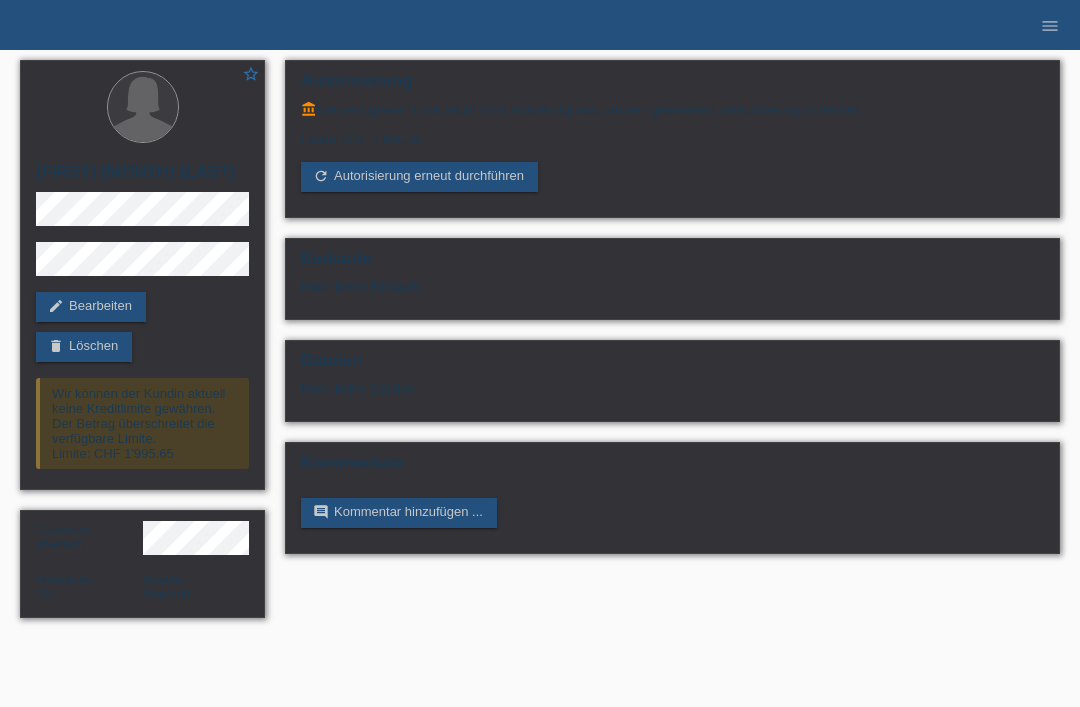 scroll, scrollTop: 0, scrollLeft: 0, axis: both 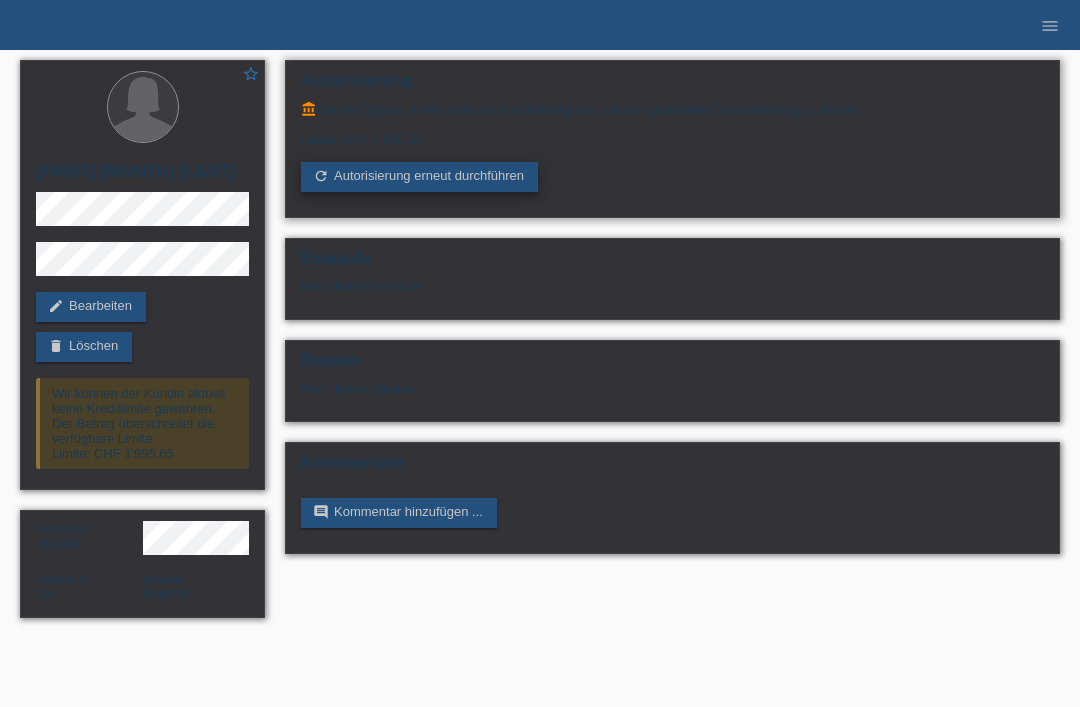 click on "refresh  Autorisierung erneut durchführen" at bounding box center [419, 177] 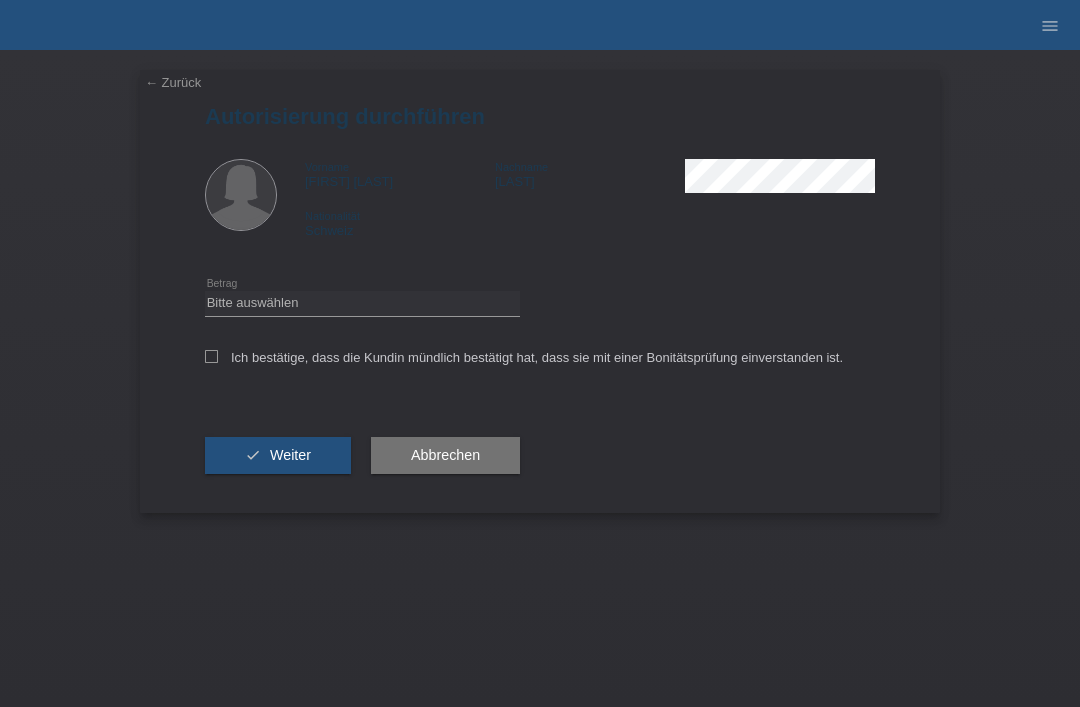 scroll, scrollTop: 0, scrollLeft: 0, axis: both 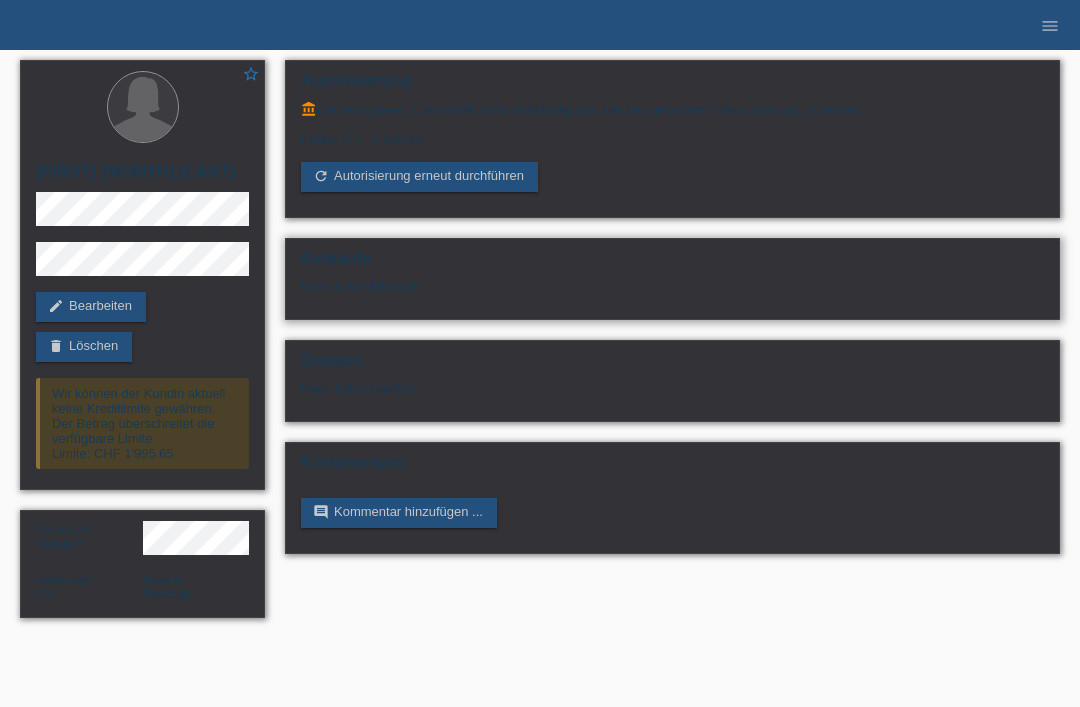 click on "Noch keine Einkäufe" at bounding box center (672, 146) 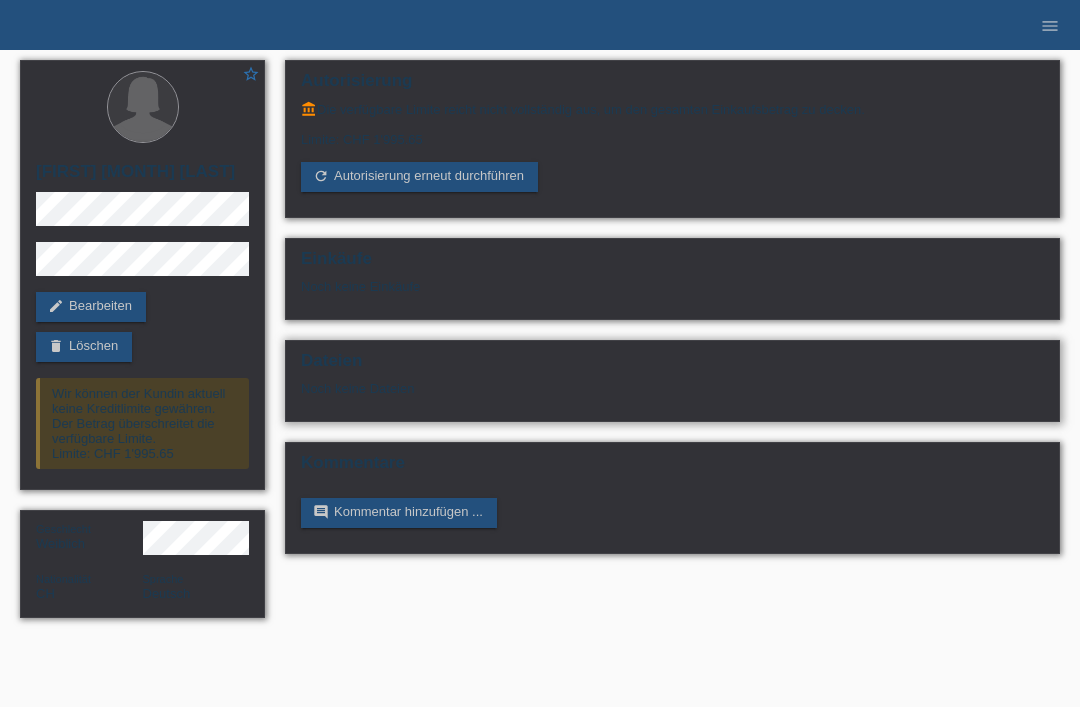 click on "Dateien
Noch keine Dateien" at bounding box center (672, 381) 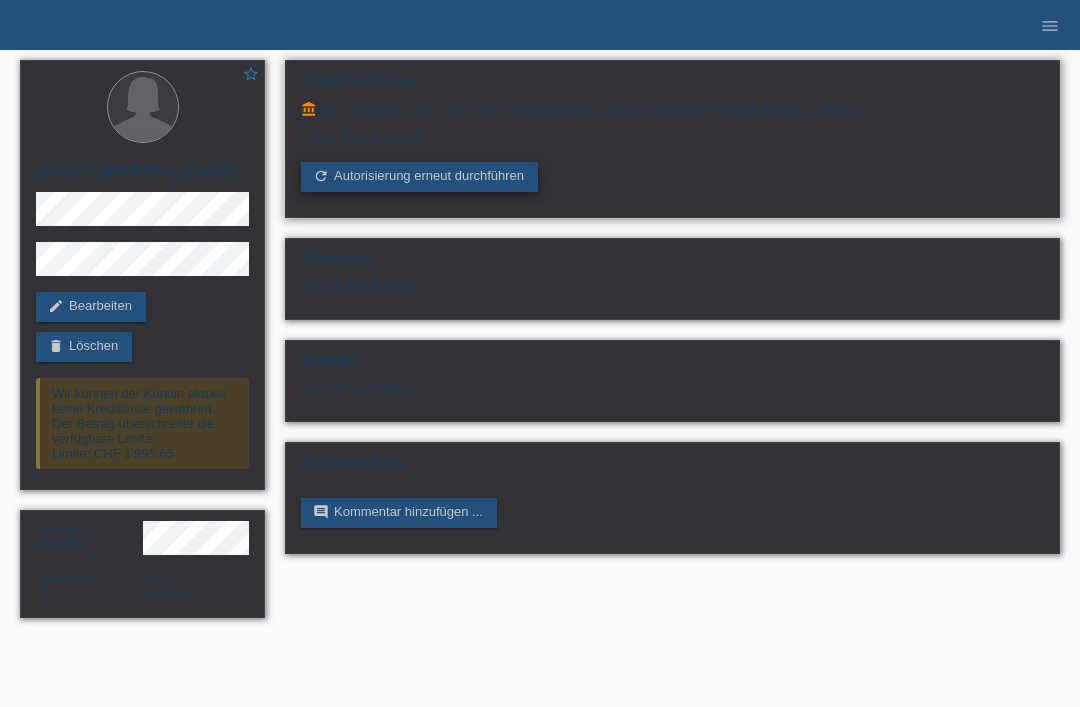click on "refresh  Autorisierung erneut durchführen" at bounding box center (419, 177) 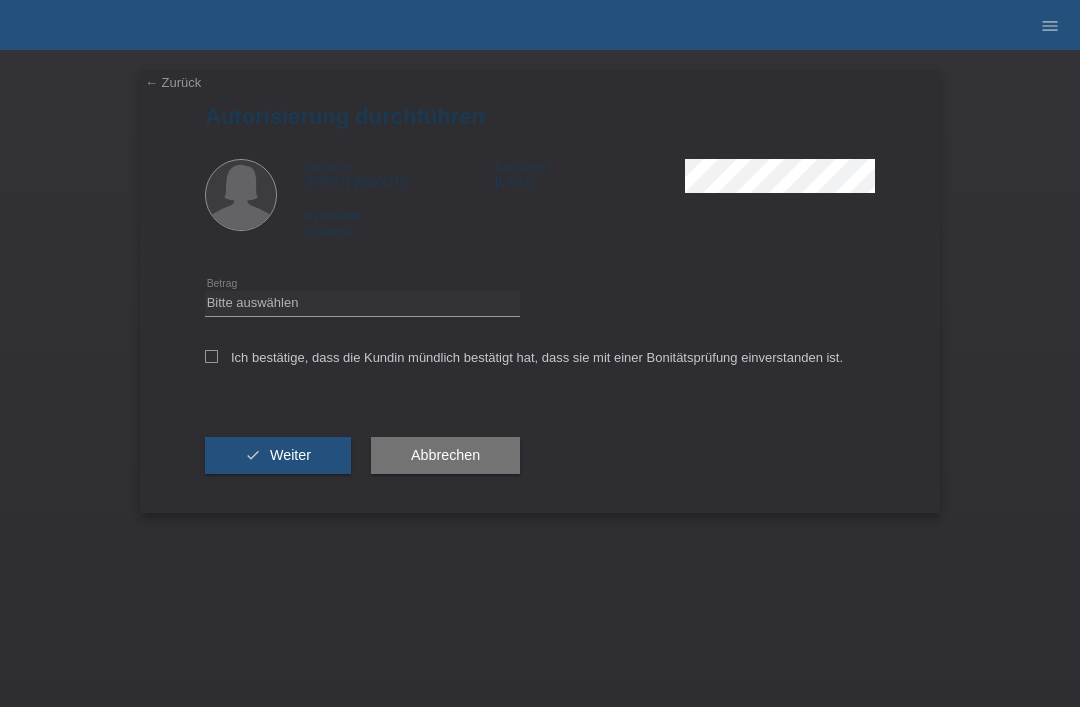 scroll, scrollTop: 0, scrollLeft: 0, axis: both 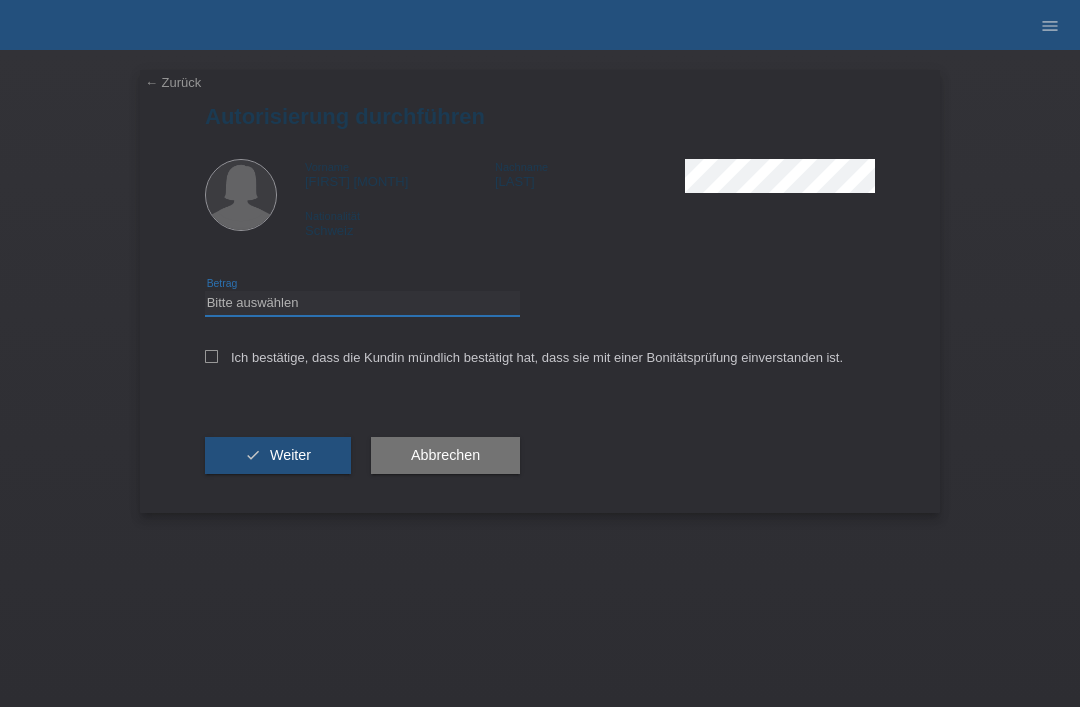 click on "Bitte auswählen
CHF 1.00 - CHF 499.00
CHF 500.00 - CHF 1'999.00
CHF 2'000.00 - CHF 15'000.00" at bounding box center (362, 303) 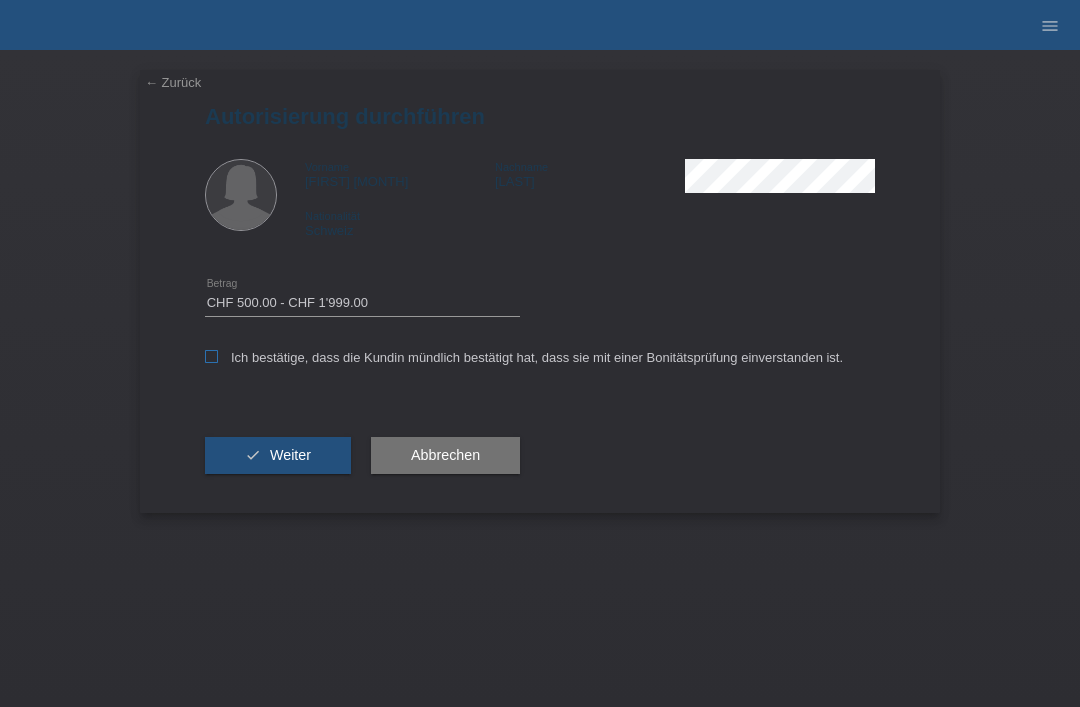 click at bounding box center (211, 356) 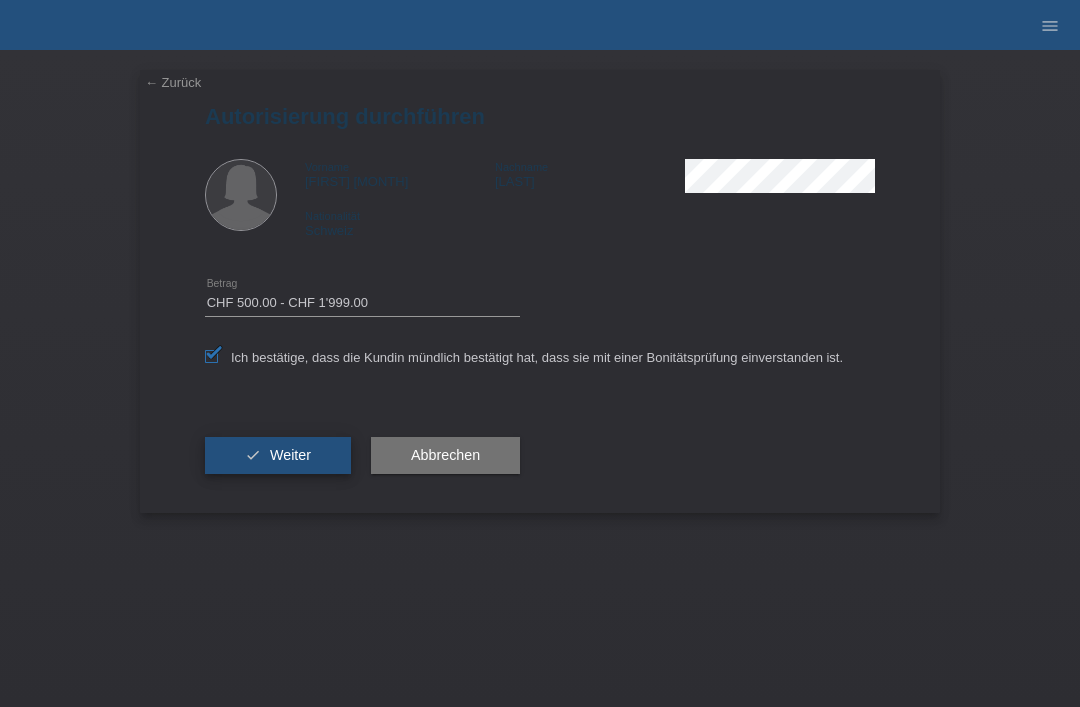 click on "Weiter" at bounding box center [290, 455] 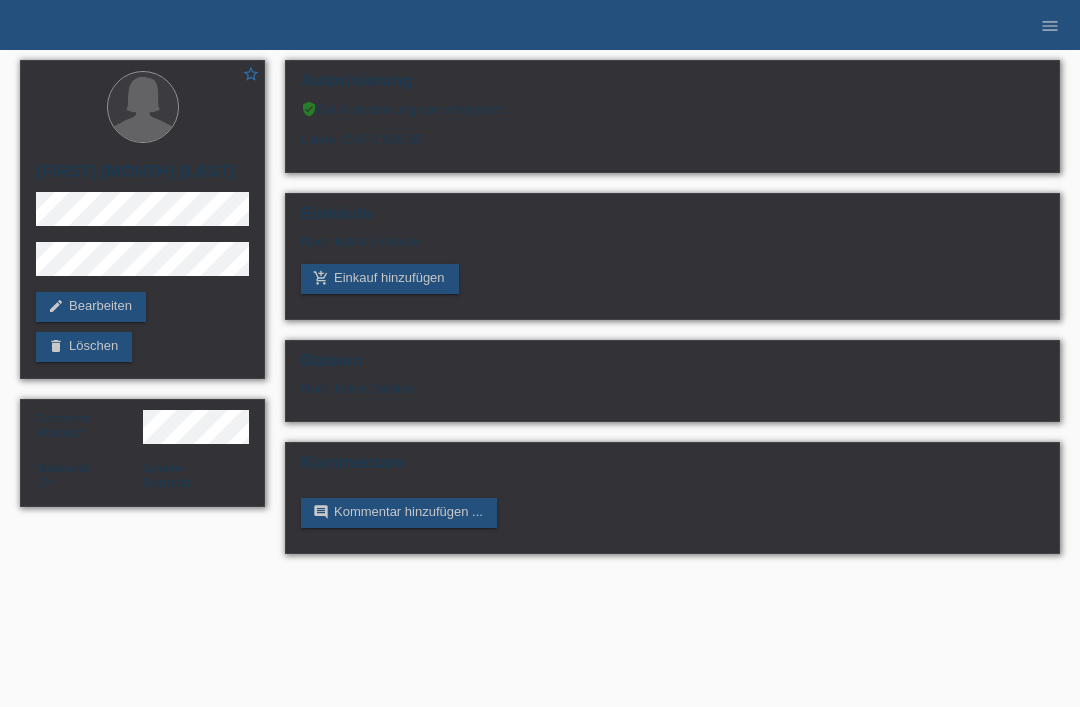 scroll, scrollTop: 0, scrollLeft: 0, axis: both 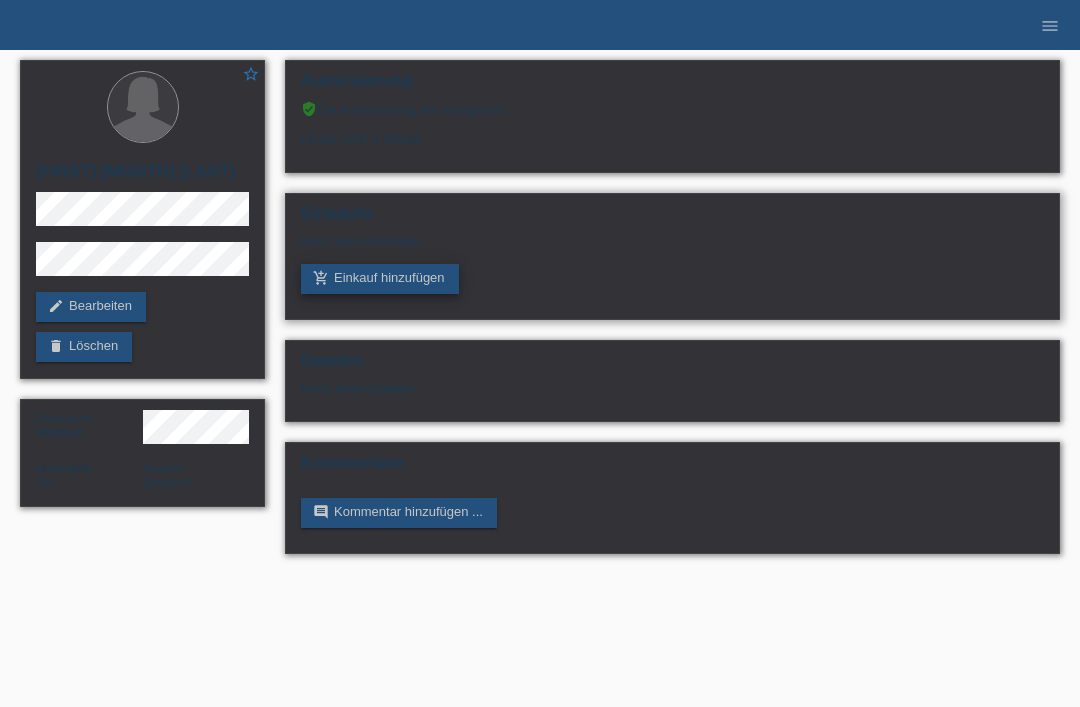 click on "add_shopping_cart  Einkauf hinzufügen" at bounding box center [380, 279] 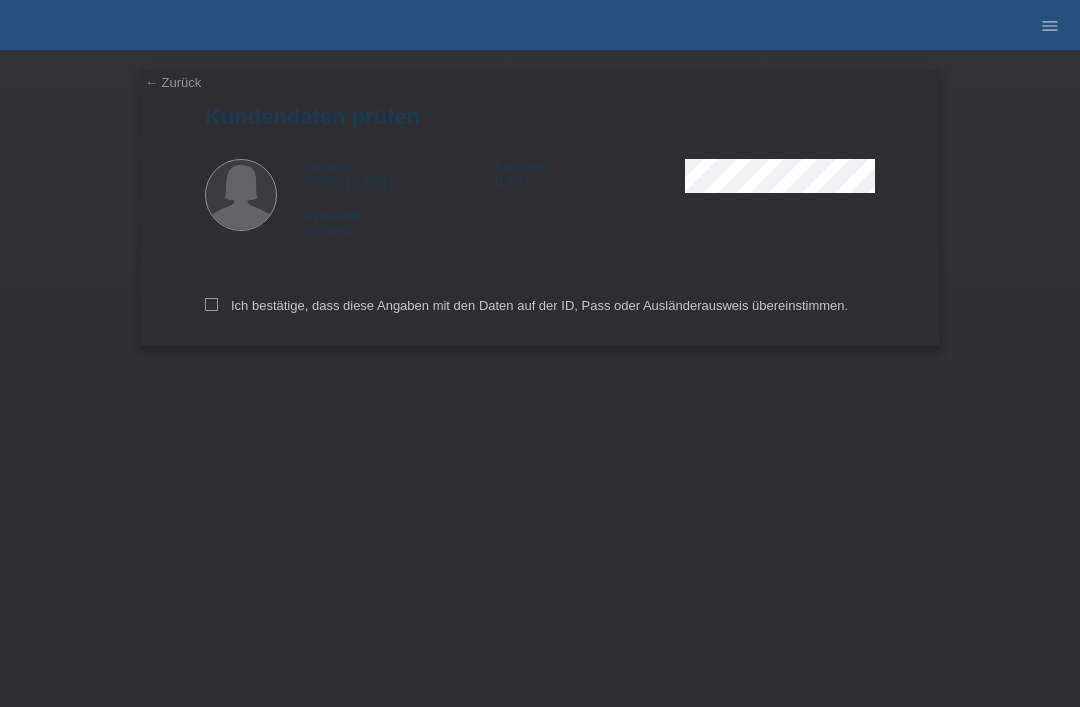 scroll, scrollTop: 0, scrollLeft: 0, axis: both 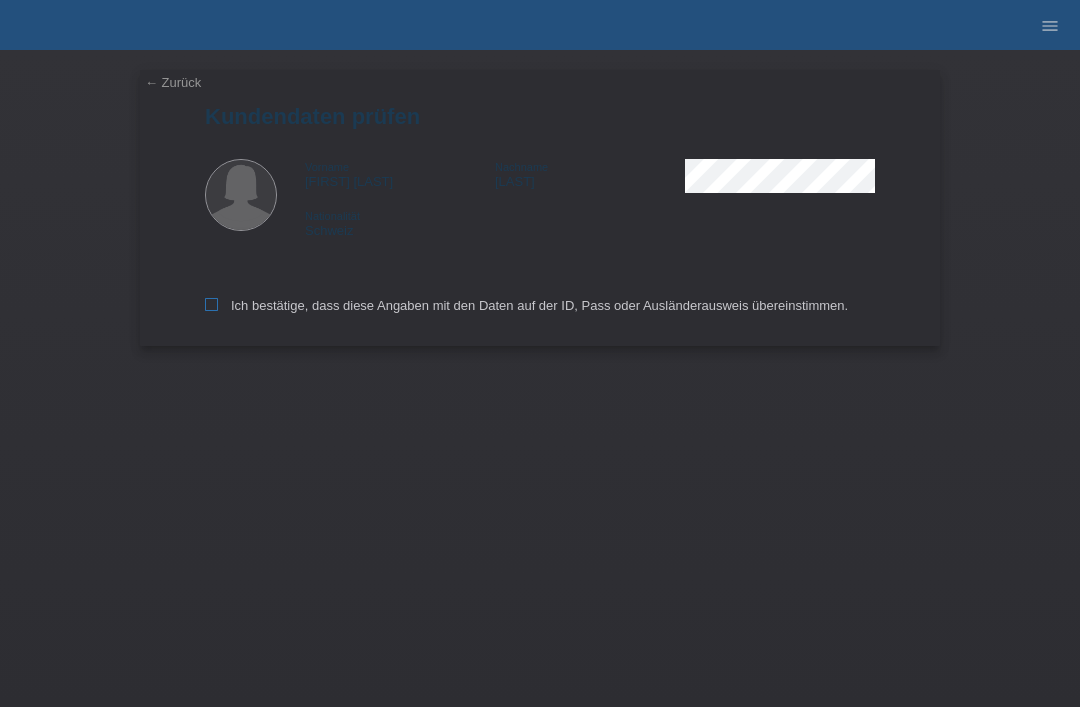 click on "Ich bestätige, dass diese Angaben mit den Daten auf der ID, Pass oder Ausländerausweis übereinstimmen." at bounding box center [526, 305] 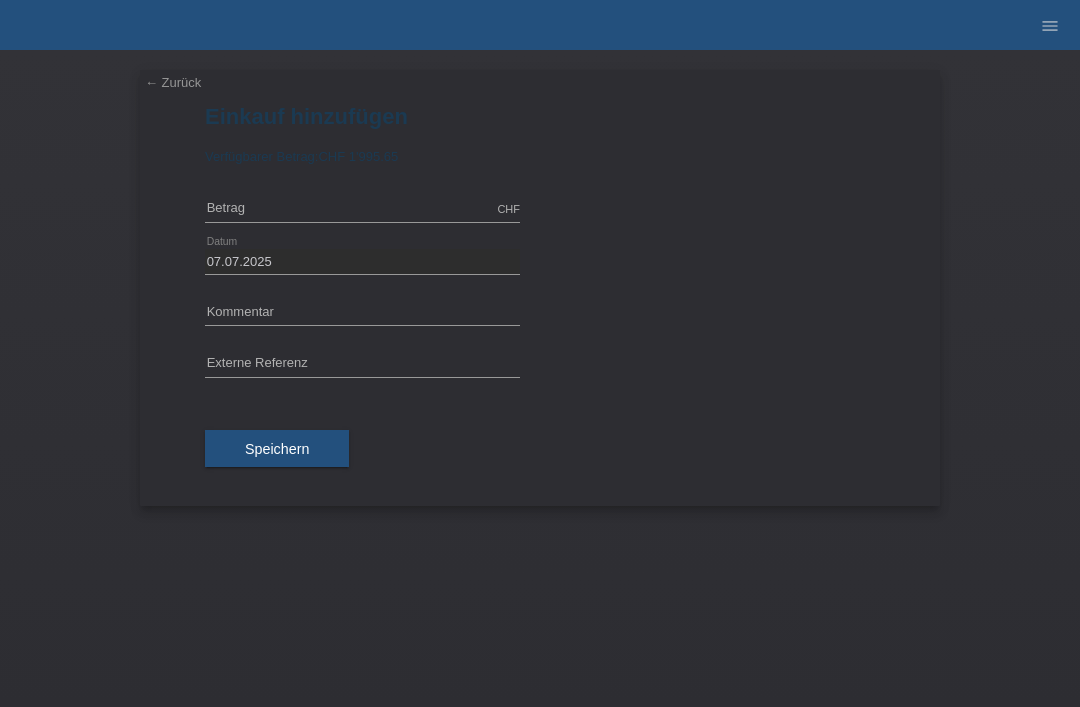 scroll, scrollTop: 0, scrollLeft: 0, axis: both 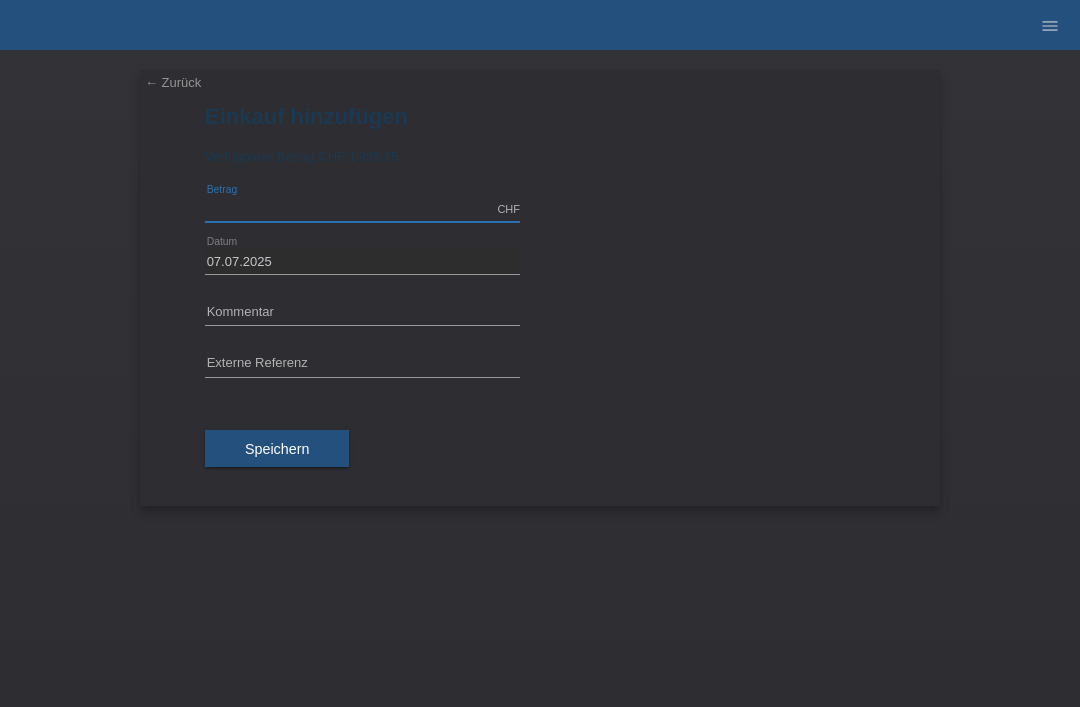 click at bounding box center (362, 209) 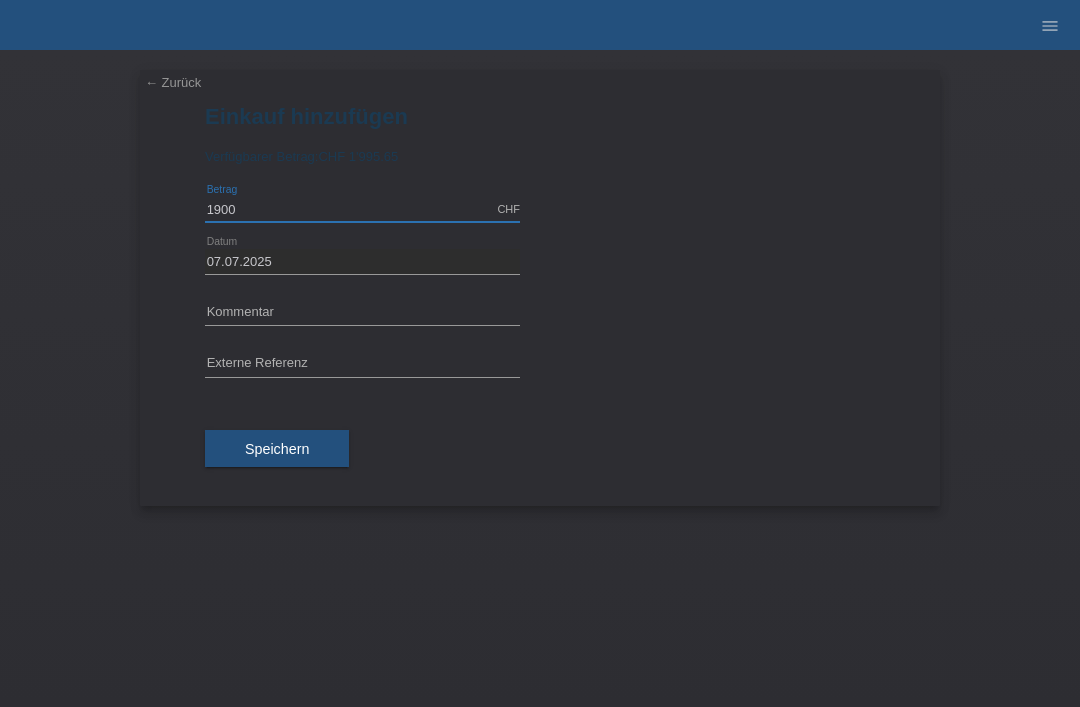 type on "1900" 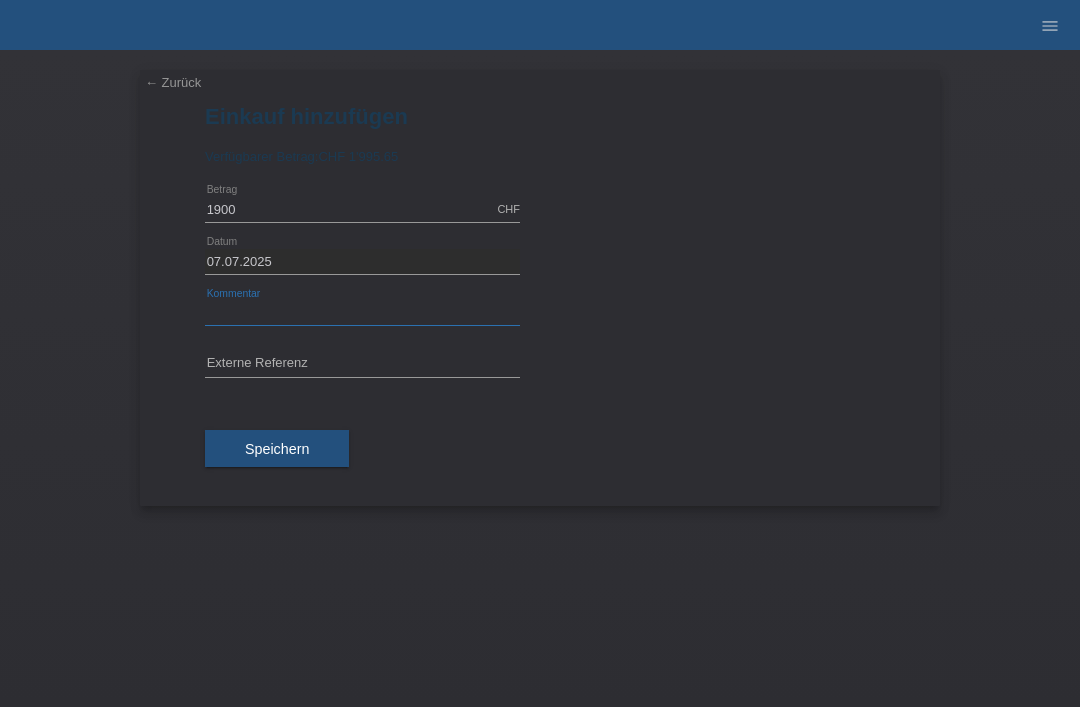 click at bounding box center [362, 313] 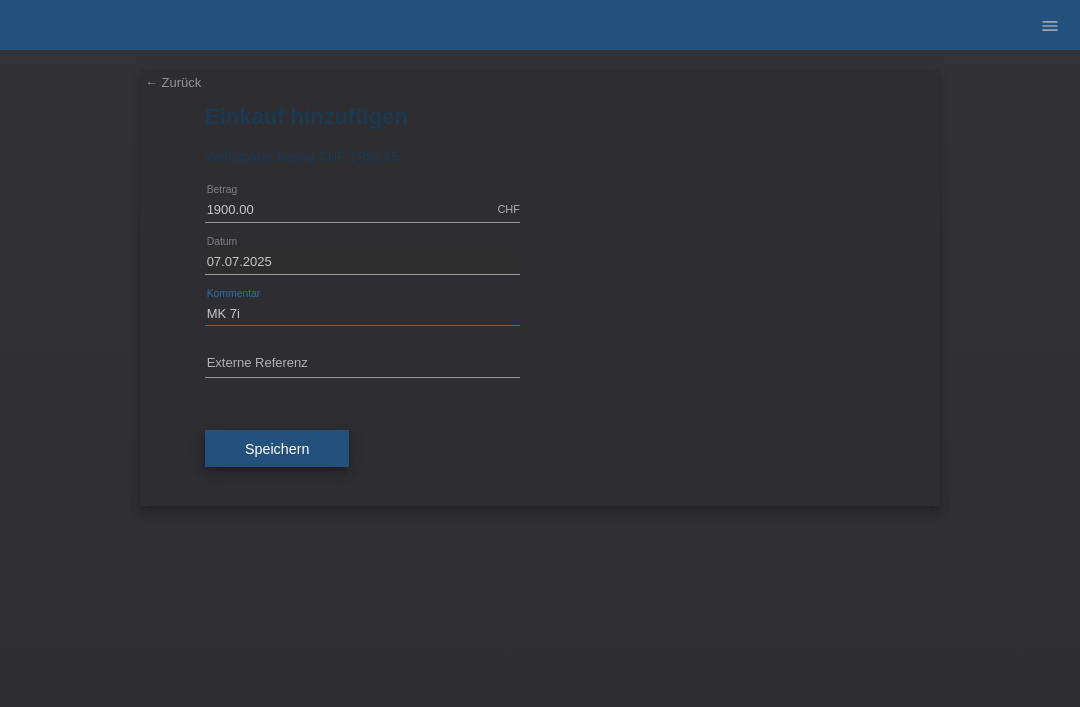 type on "MK 7i" 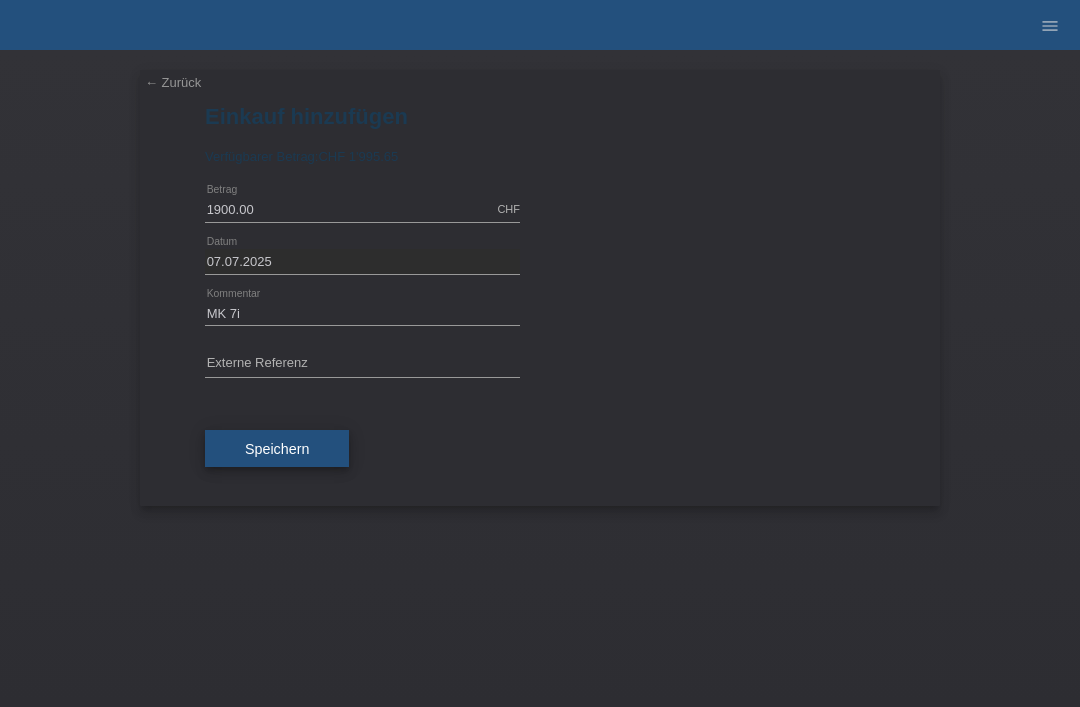 click on "Speichern" at bounding box center [277, 449] 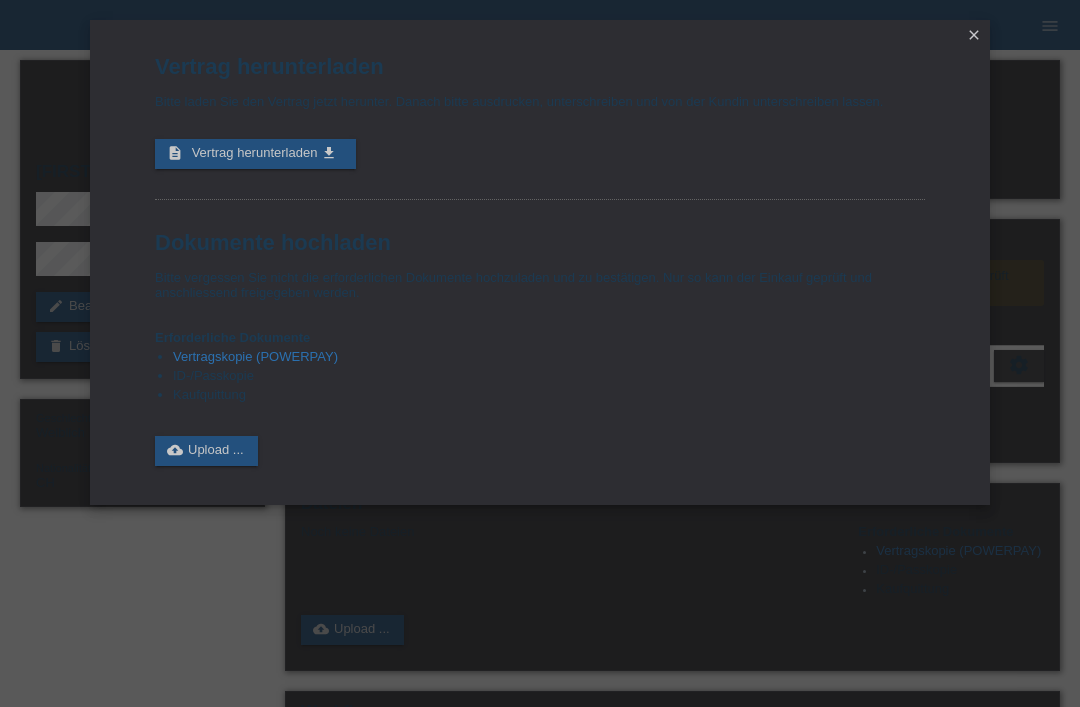 scroll, scrollTop: 0, scrollLeft: 0, axis: both 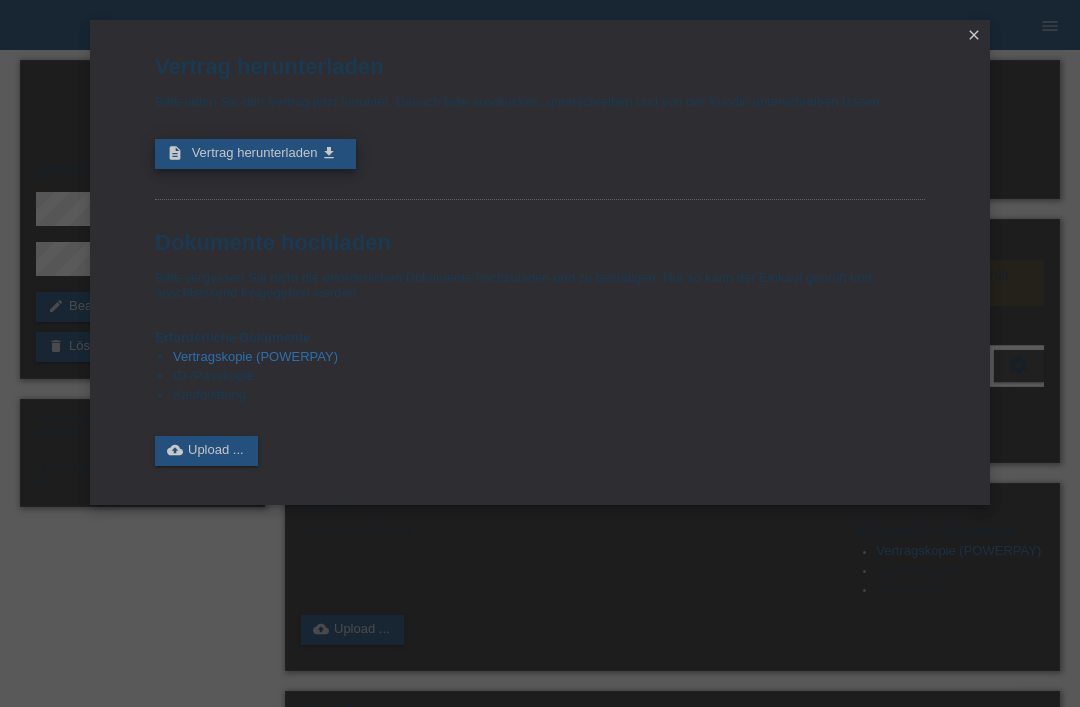 click on "description   Vertrag herunterladen   get_app" at bounding box center [255, 154] 